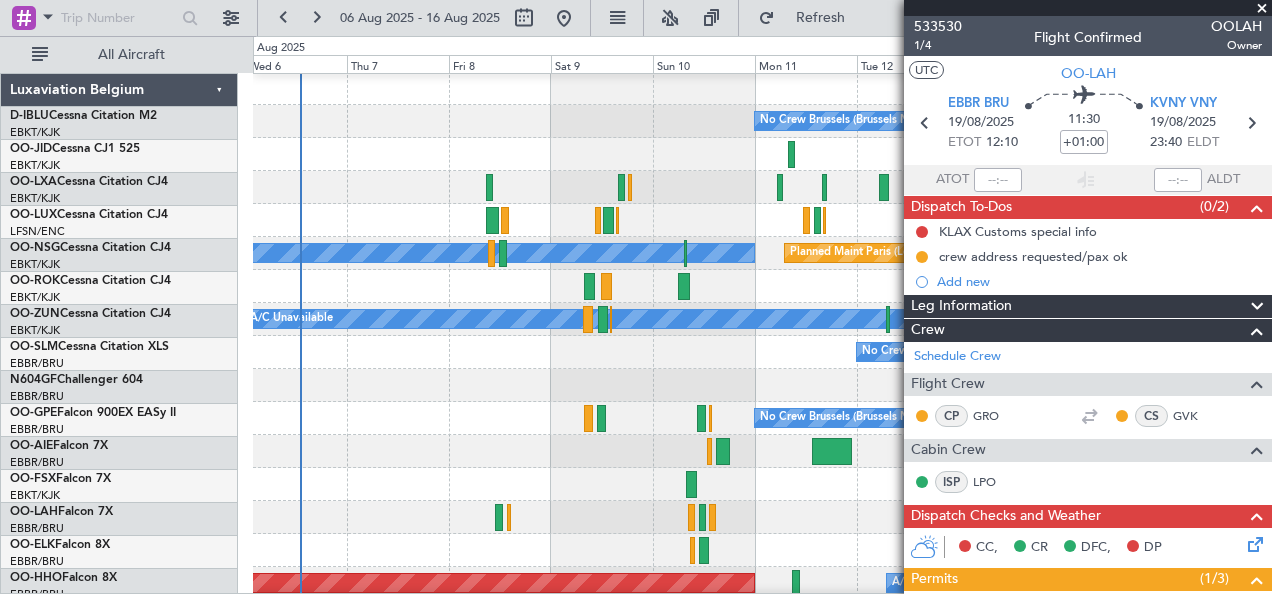 scroll, scrollTop: 0, scrollLeft: 0, axis: both 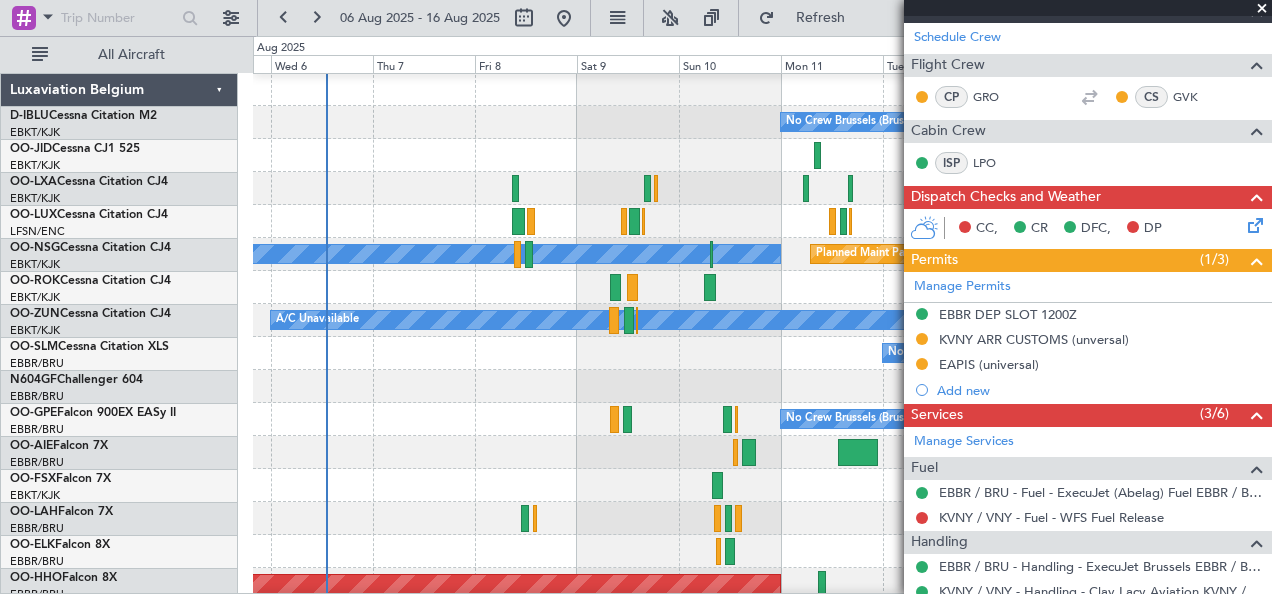 click on "No Crew Brussels (Brussels National)" 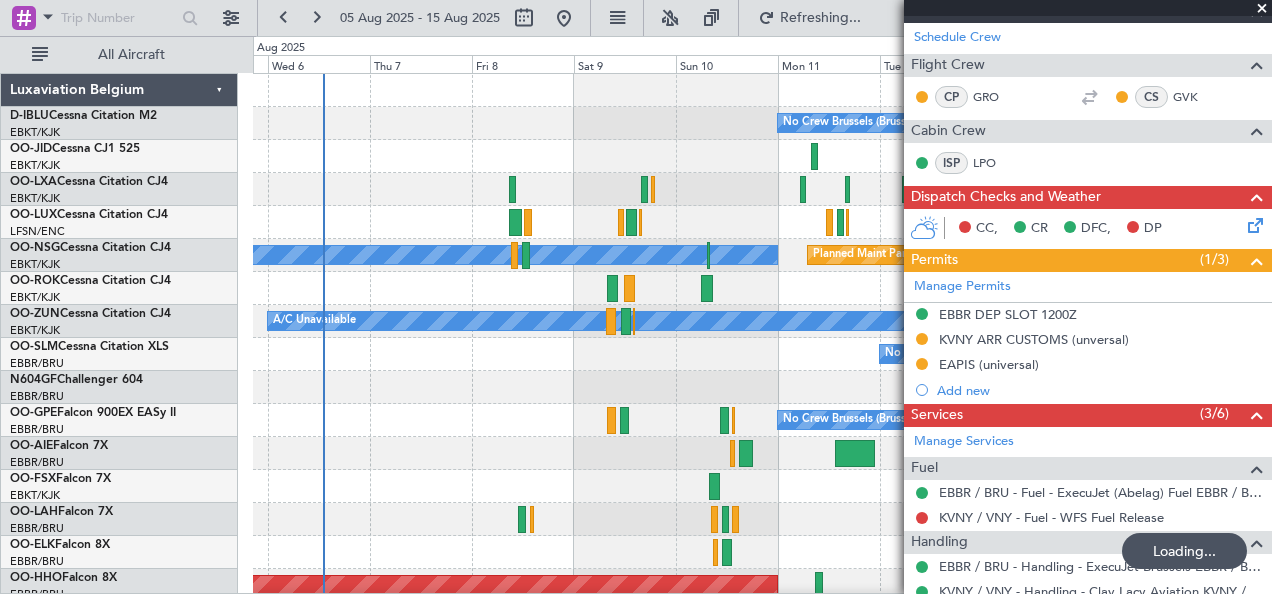 click on "Owner Brussels (Brussels National)" 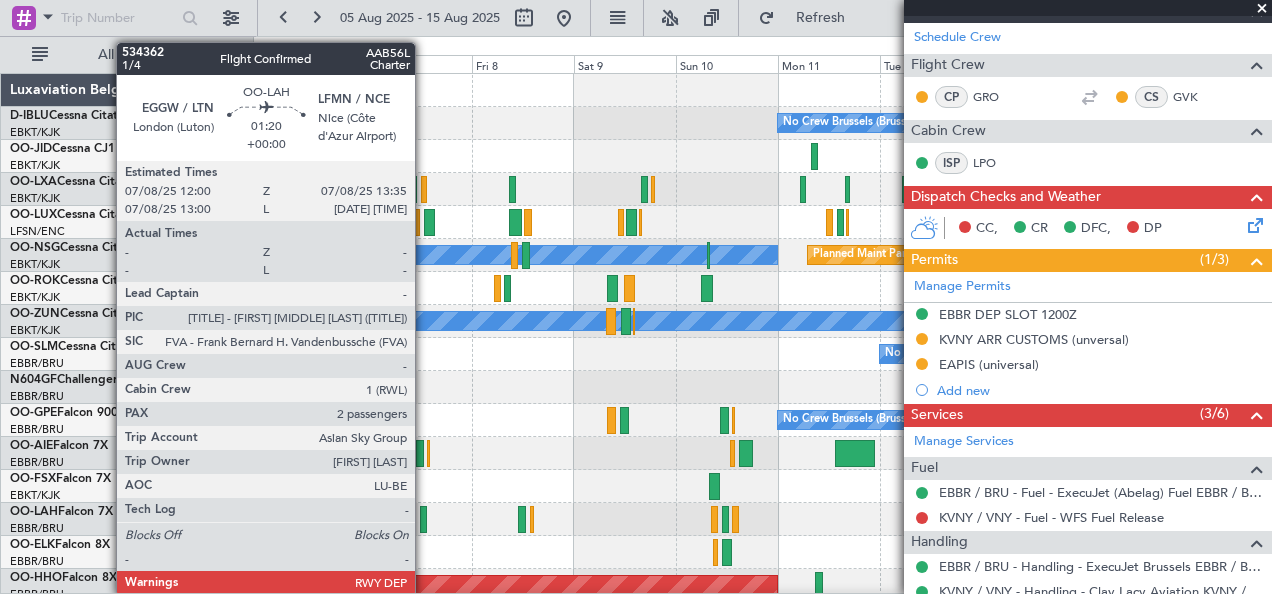 click 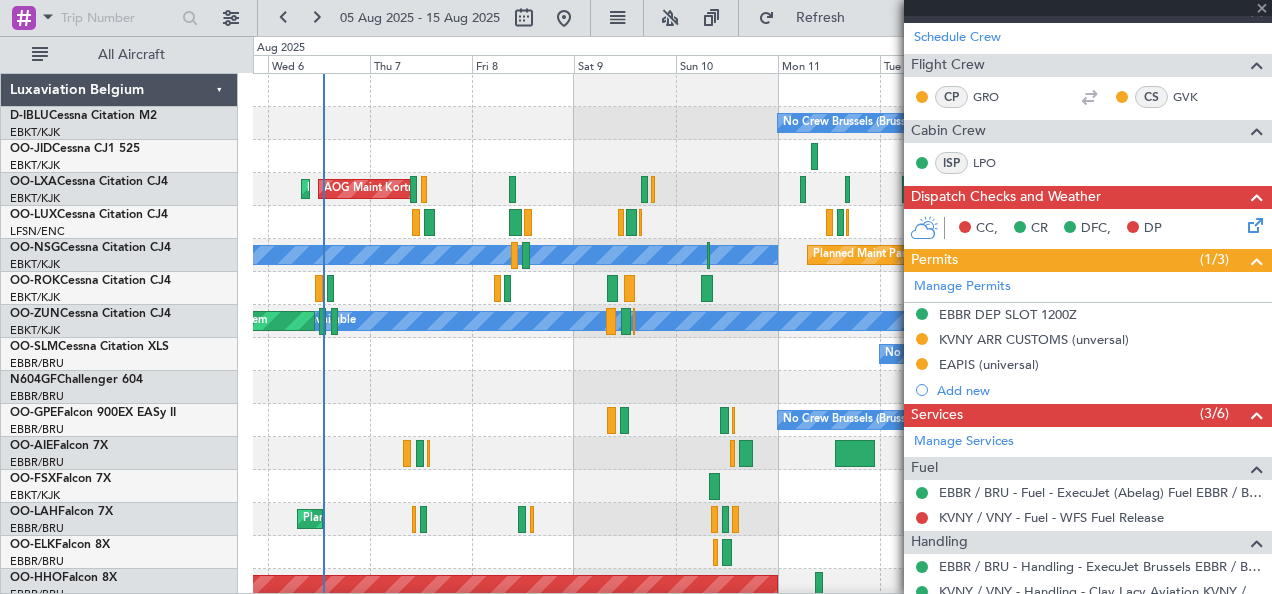 type 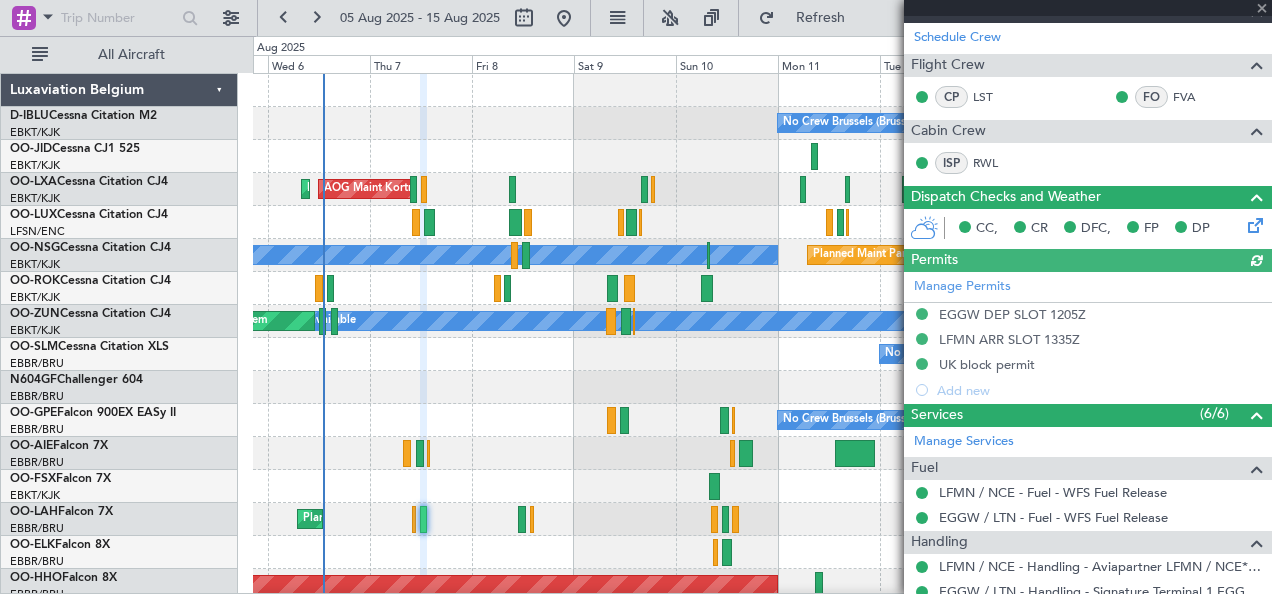 scroll, scrollTop: 618, scrollLeft: 0, axis: vertical 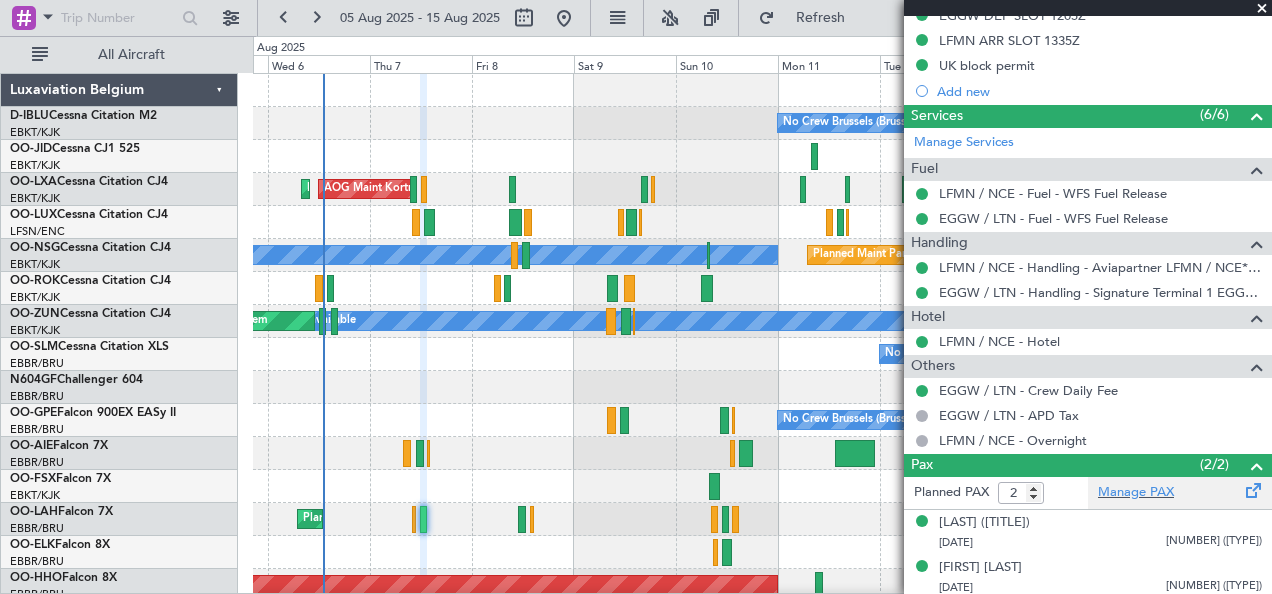 click on "Manage PAX" 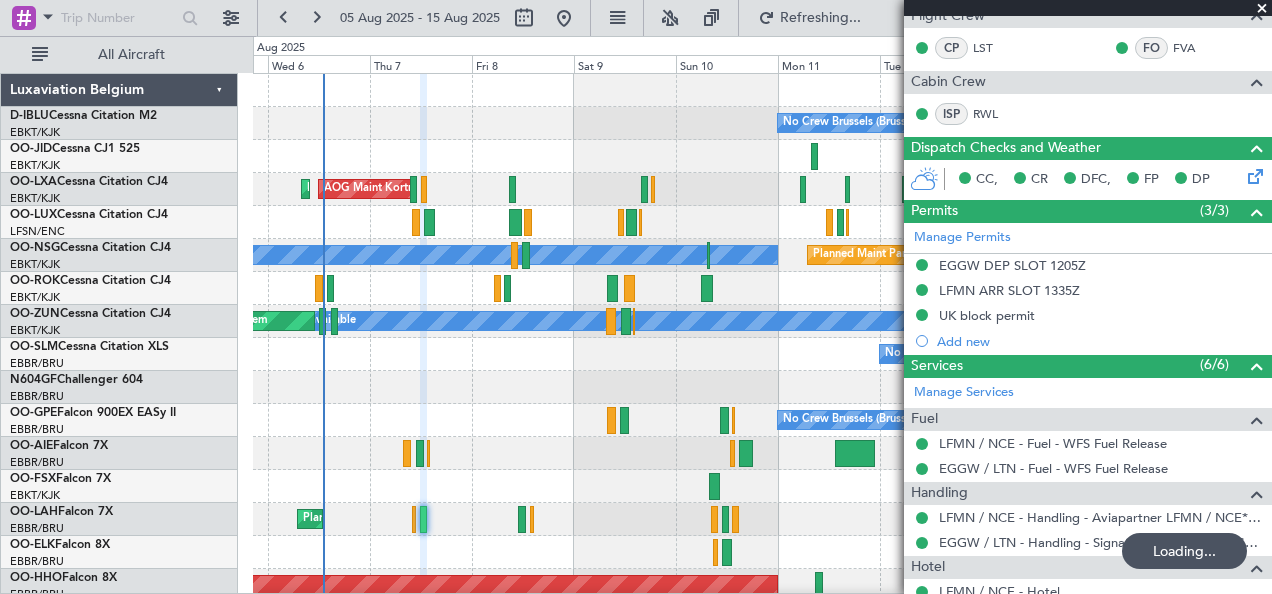 scroll, scrollTop: 338, scrollLeft: 0, axis: vertical 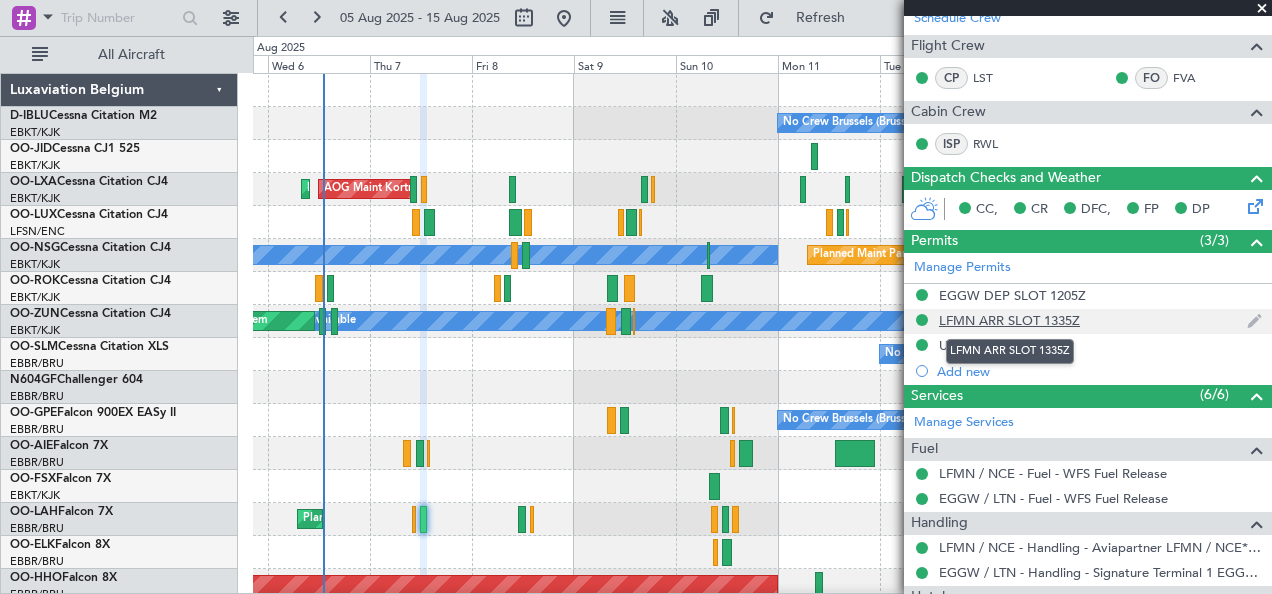 click on "LFMN ARR SLOT 1335Z" at bounding box center [1009, 320] 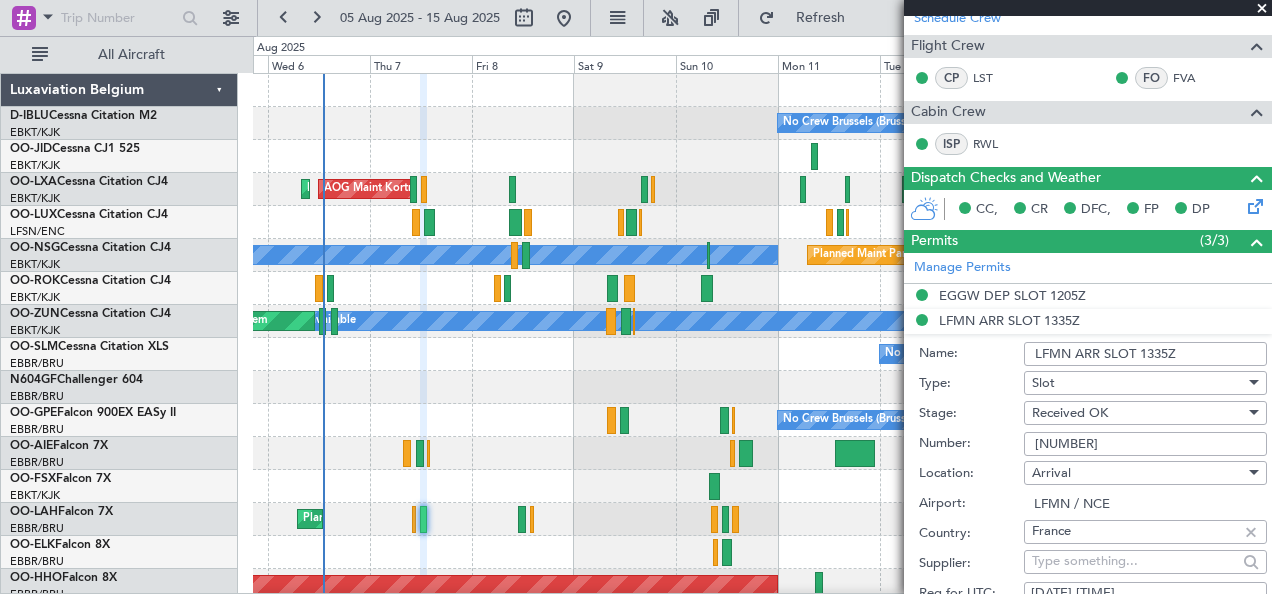 drag, startPoint x: 1166, startPoint y: 436, endPoint x: 987, endPoint y: 428, distance: 179.17868 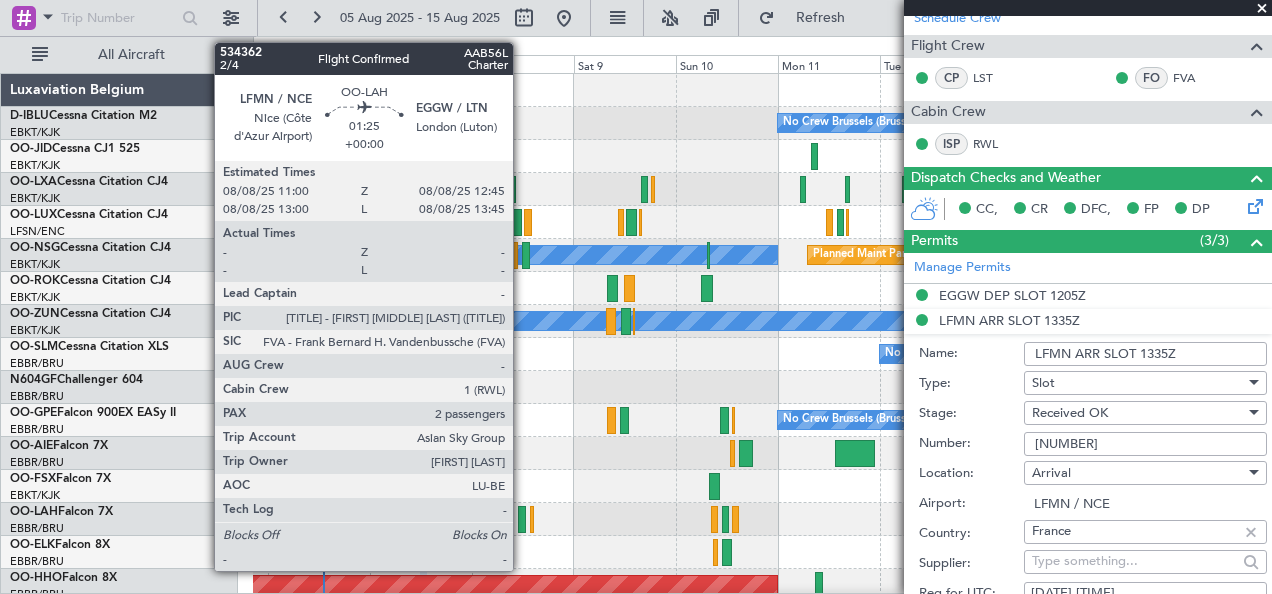 click 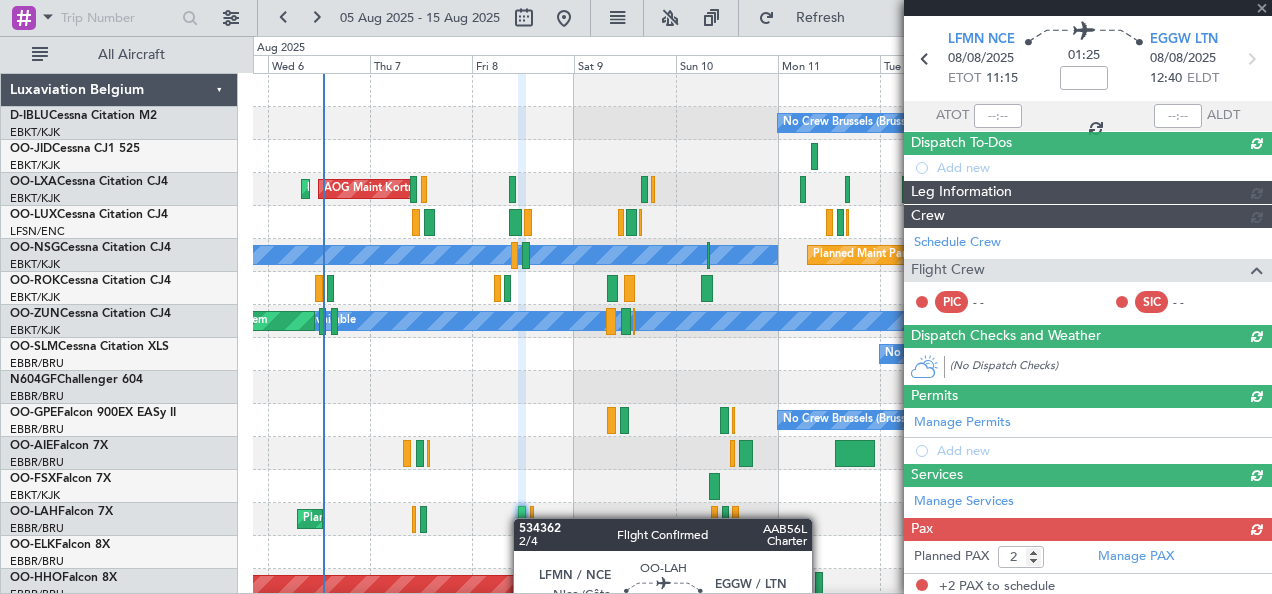 scroll, scrollTop: 362, scrollLeft: 0, axis: vertical 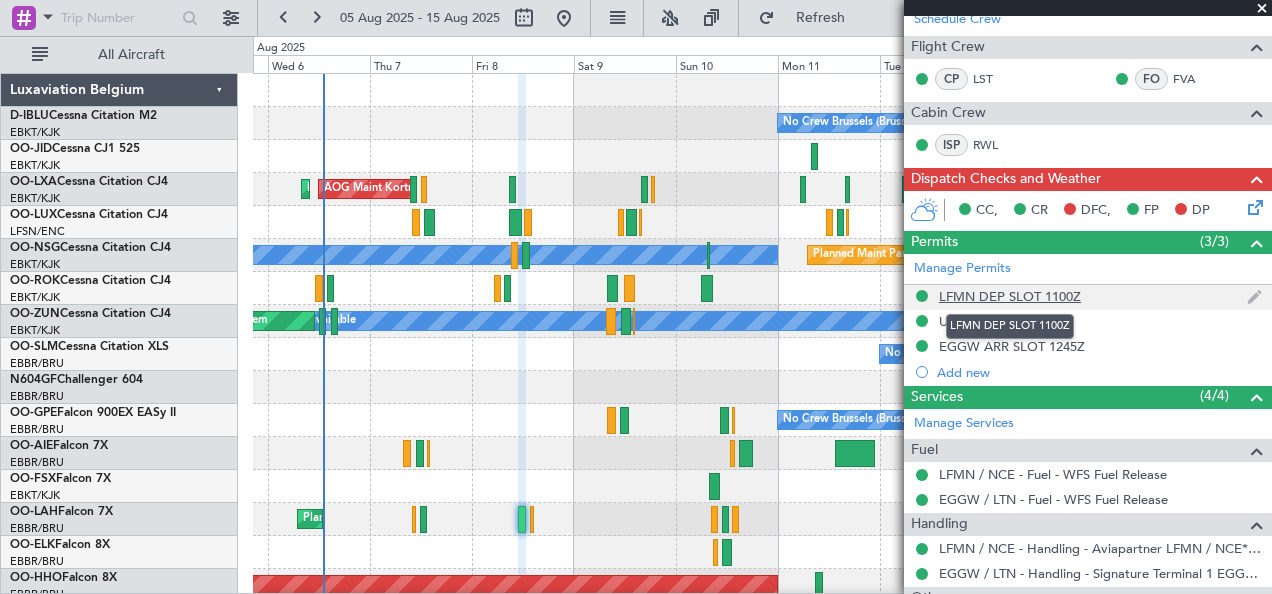 click on "LFMN DEP SLOT 1100Z" at bounding box center [1010, 296] 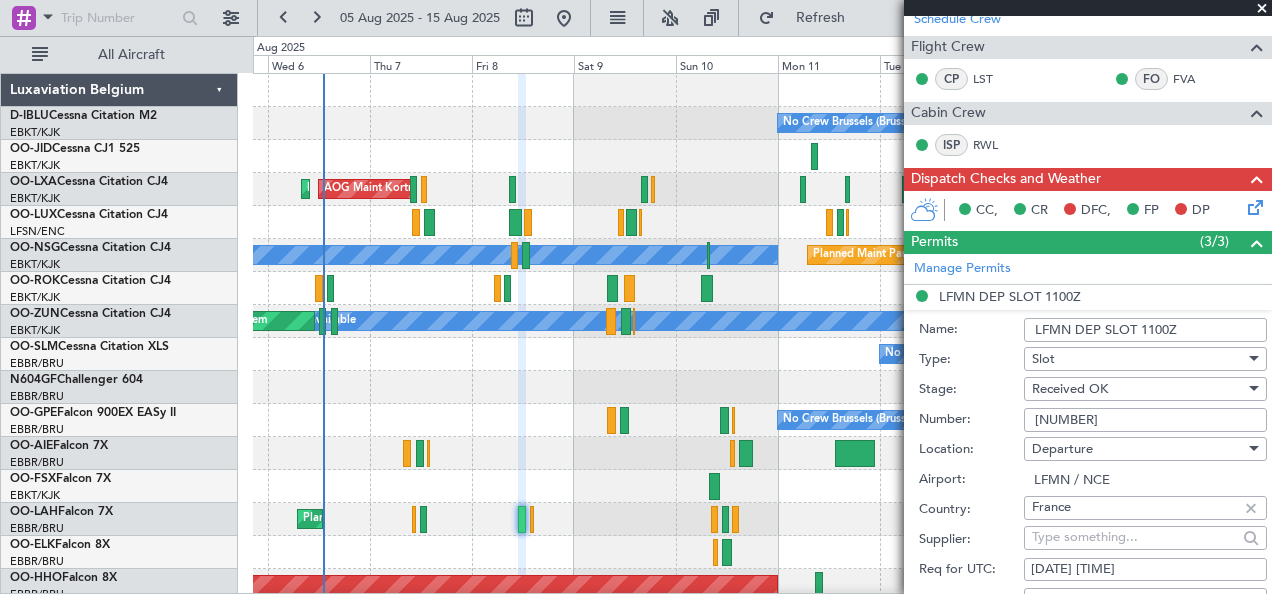 drag, startPoint x: 1170, startPoint y: 412, endPoint x: 828, endPoint y: 436, distance: 342.84106 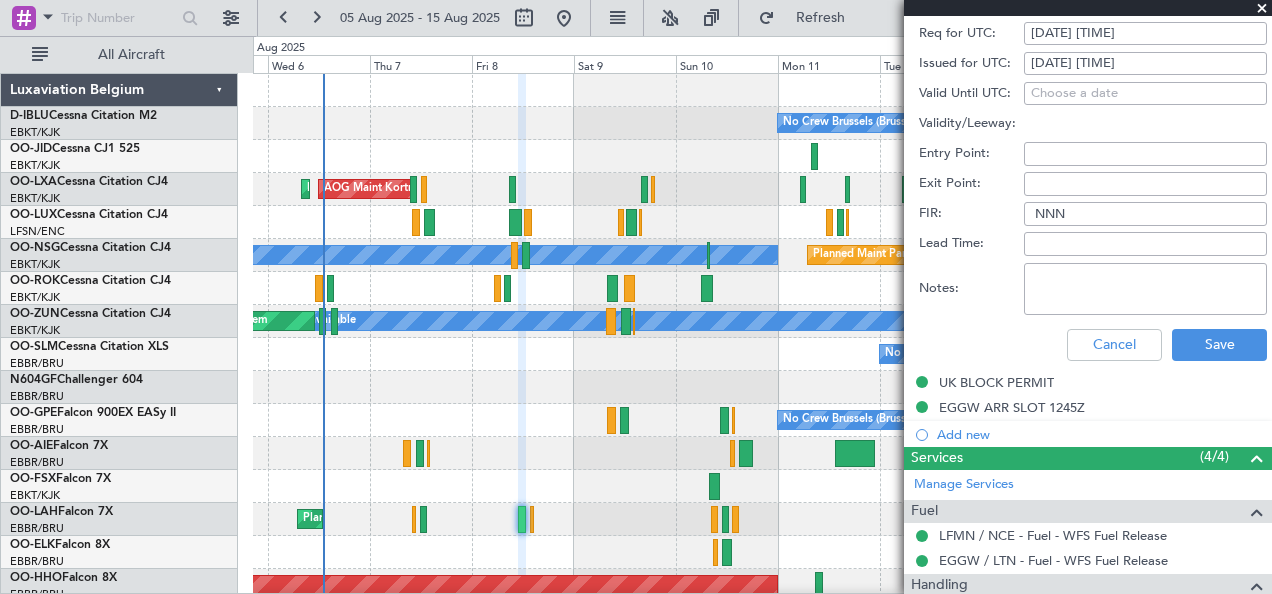 scroll, scrollTop: 1166, scrollLeft: 0, axis: vertical 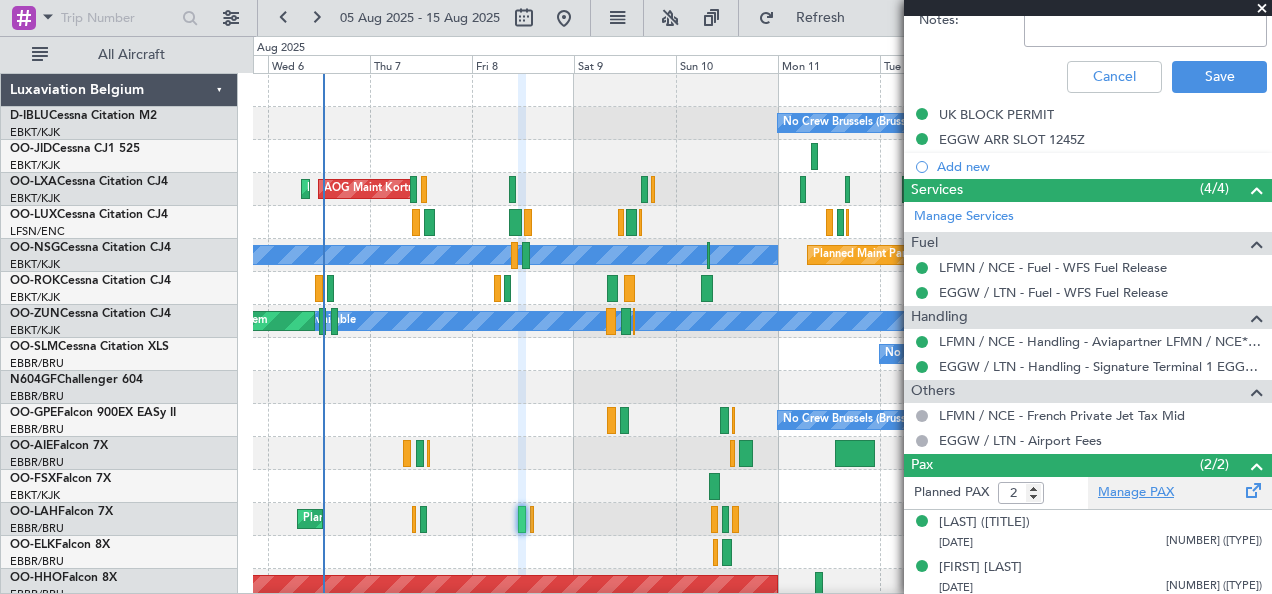 click on "Manage PAX" 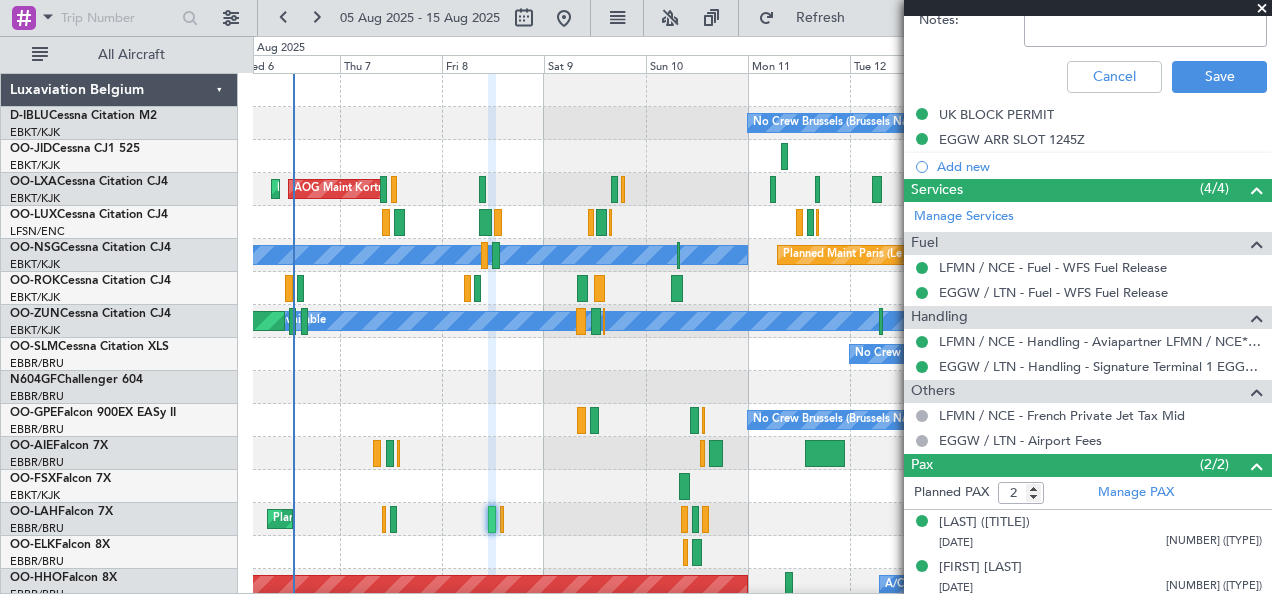 click 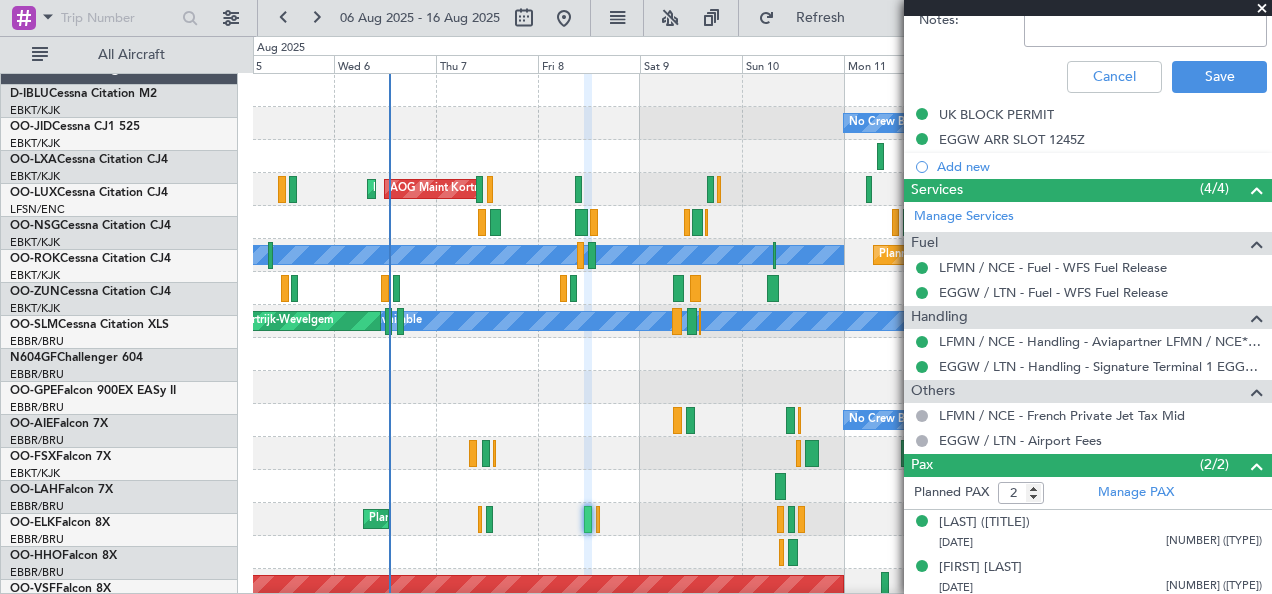 scroll, scrollTop: 0, scrollLeft: 0, axis: both 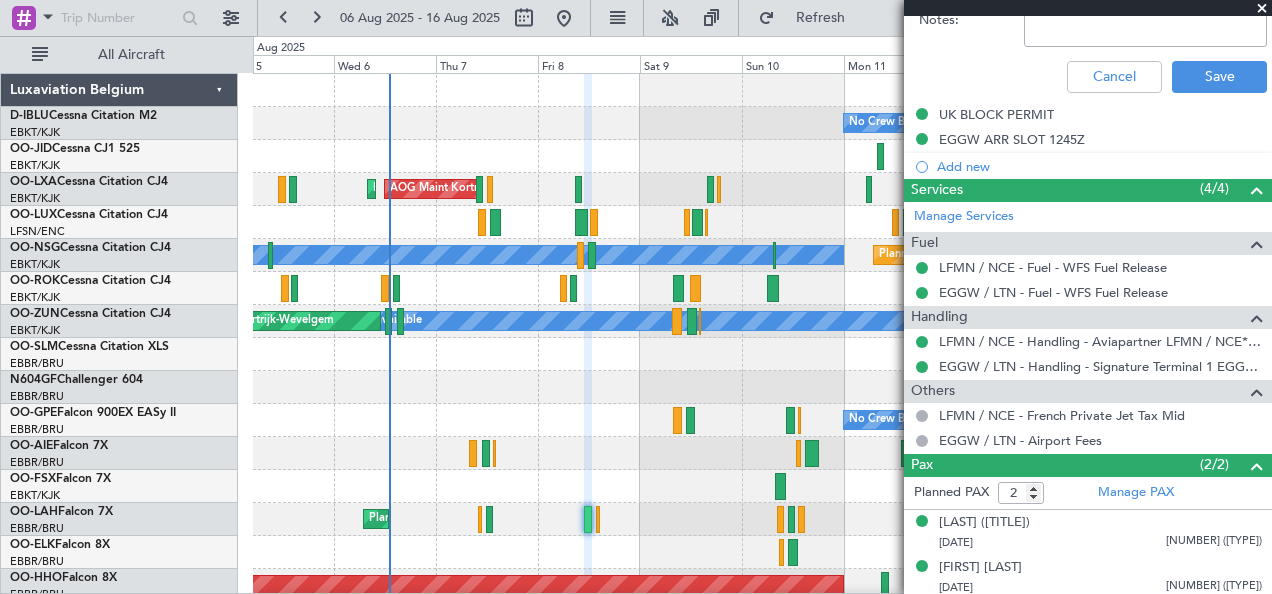 click on "No Crew [CITY] ([CITY])
Cleaning [CITY] ([CITY])" 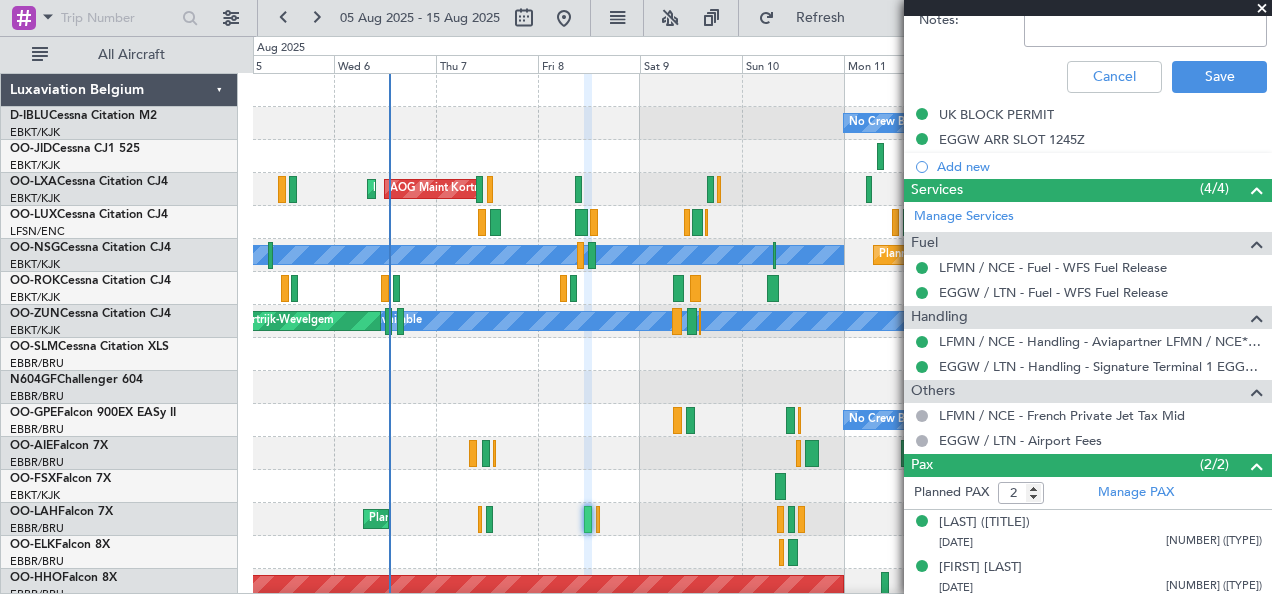 click 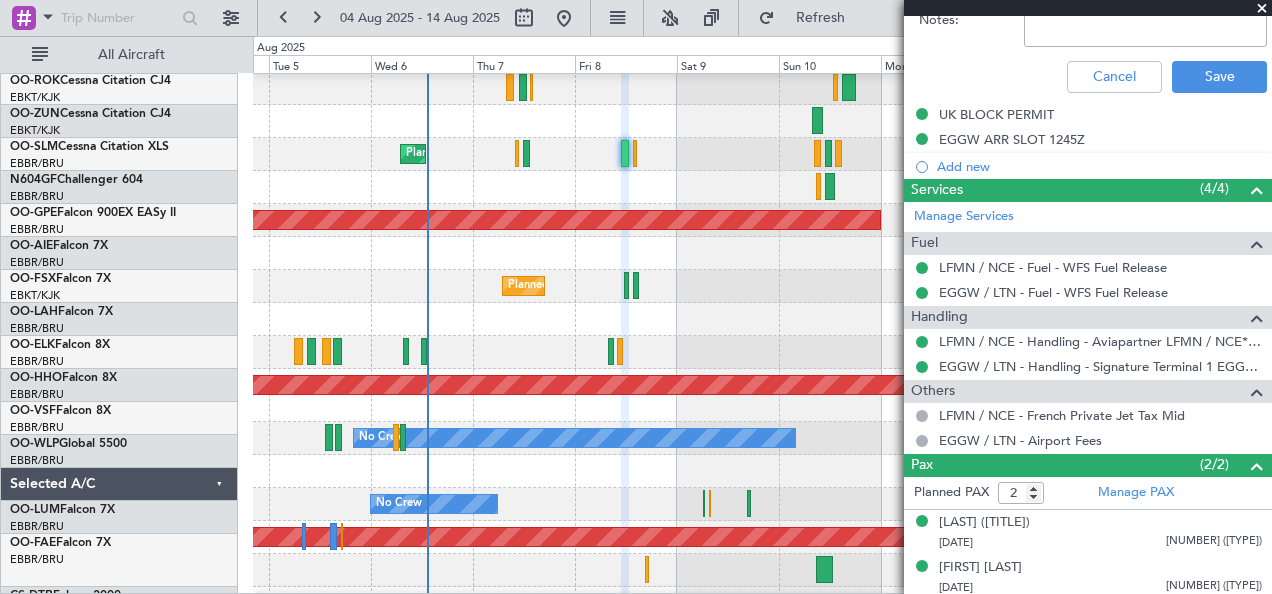 scroll, scrollTop: 365, scrollLeft: 0, axis: vertical 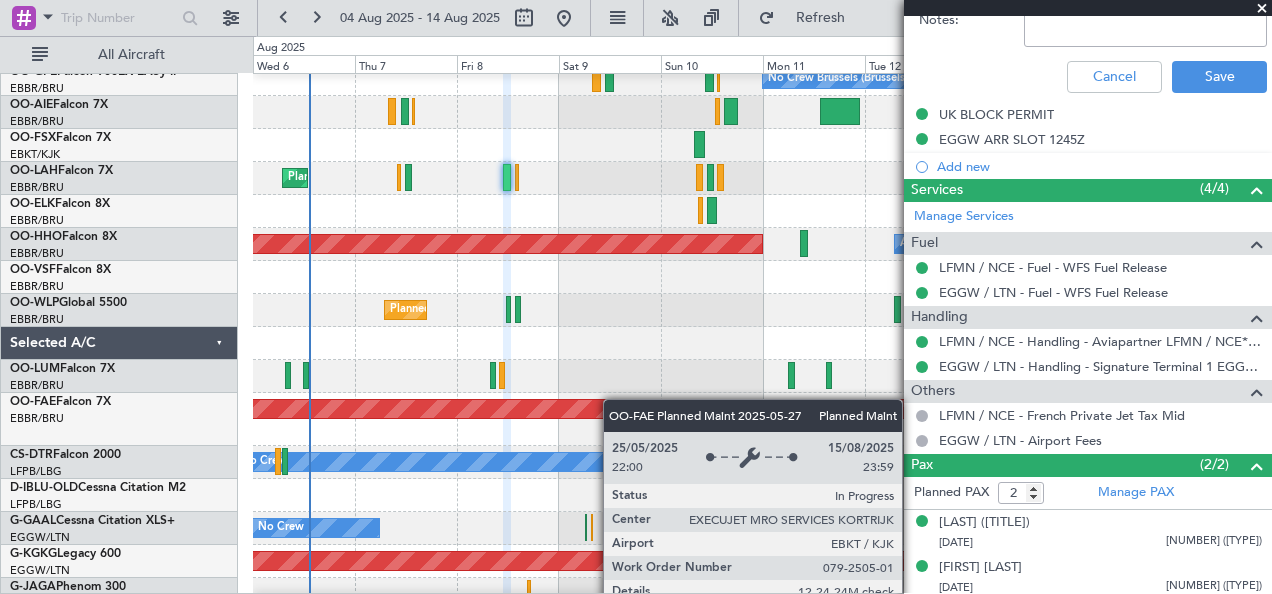 click on "Planned Maint Kortrijk-Wevelgem" at bounding box center [253, 409] 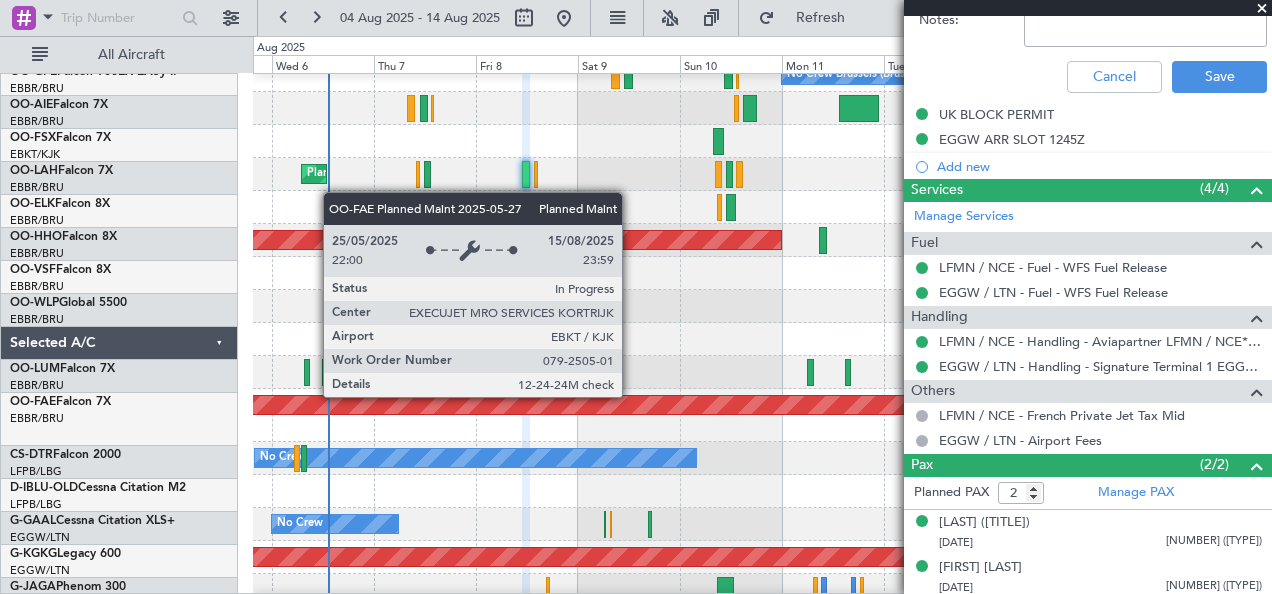 scroll, scrollTop: 344, scrollLeft: 0, axis: vertical 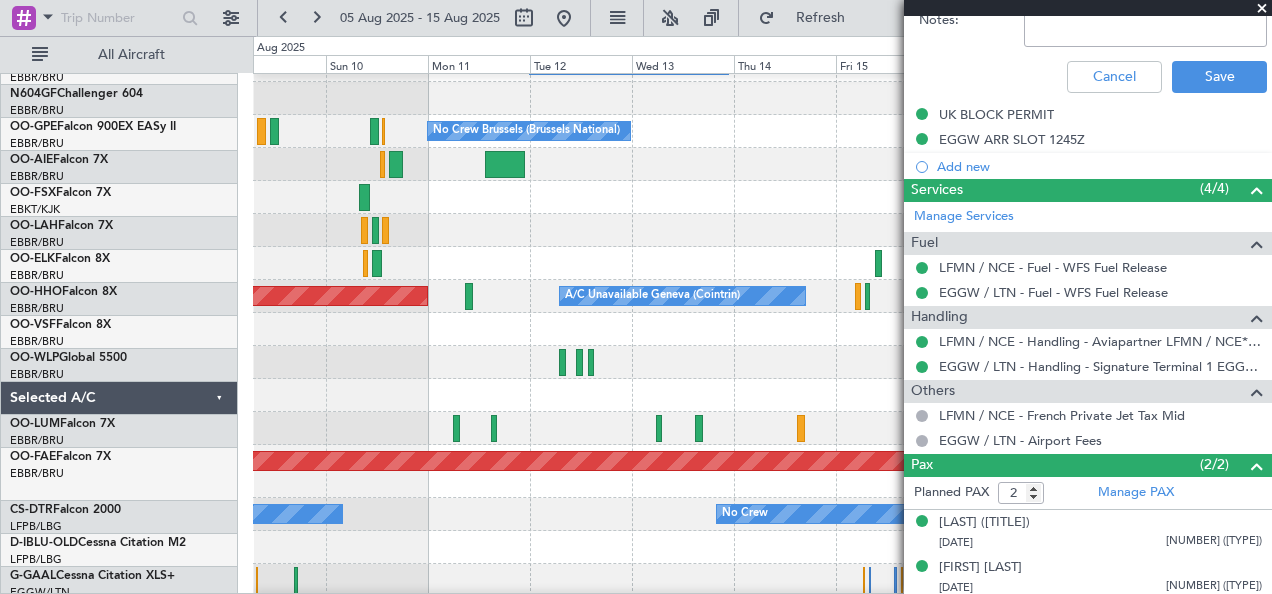 click on "Planned Maint Kortrijk-Wevelgem" 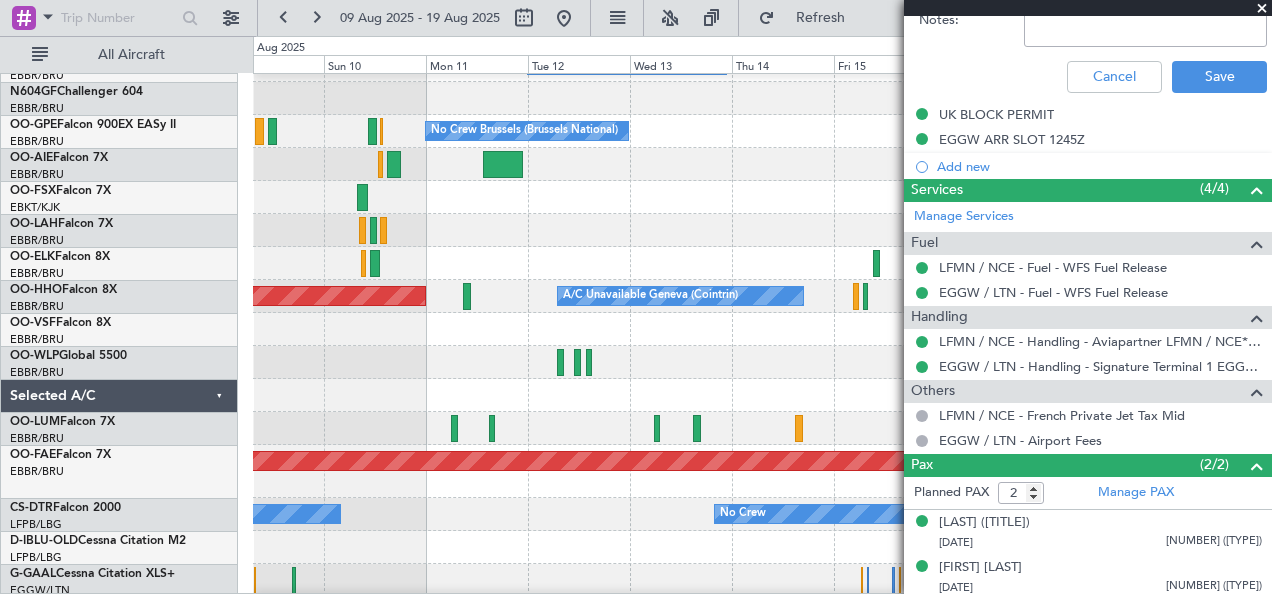 click 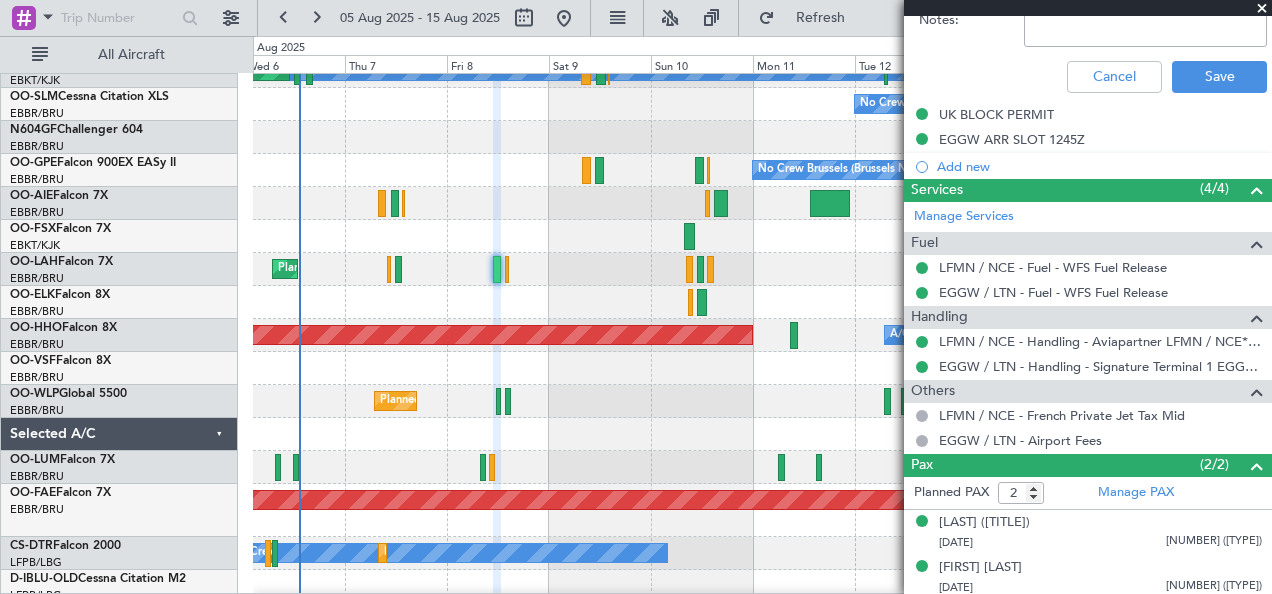 scroll, scrollTop: 246, scrollLeft: 0, axis: vertical 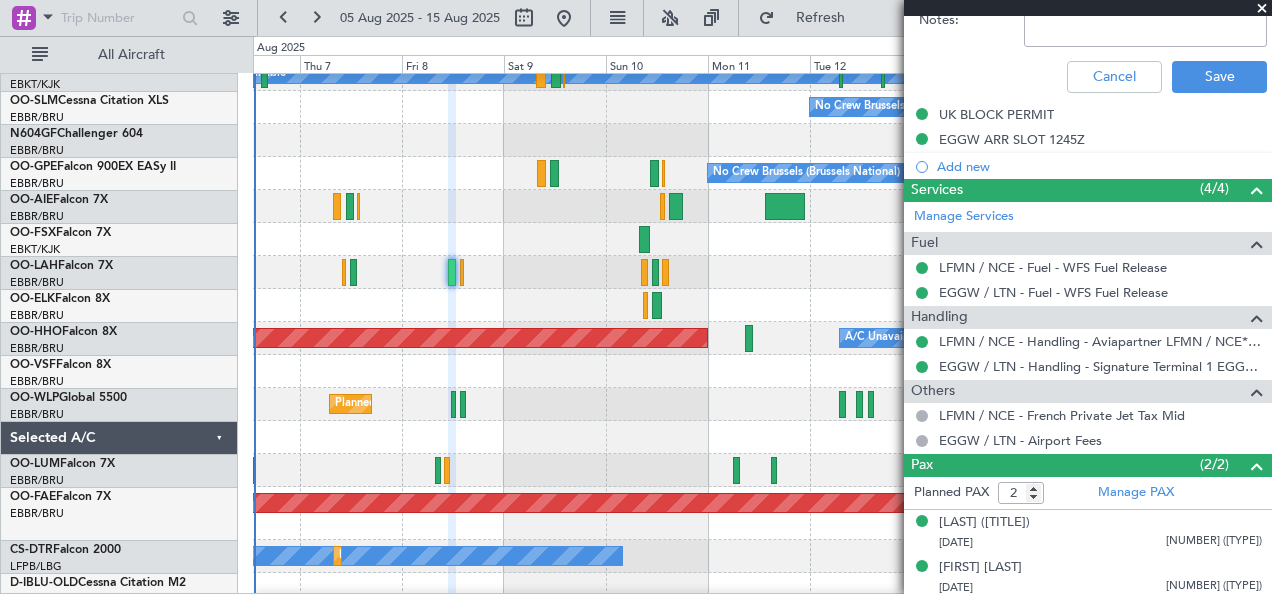 click on "Planned Maint Milan (Linate)" 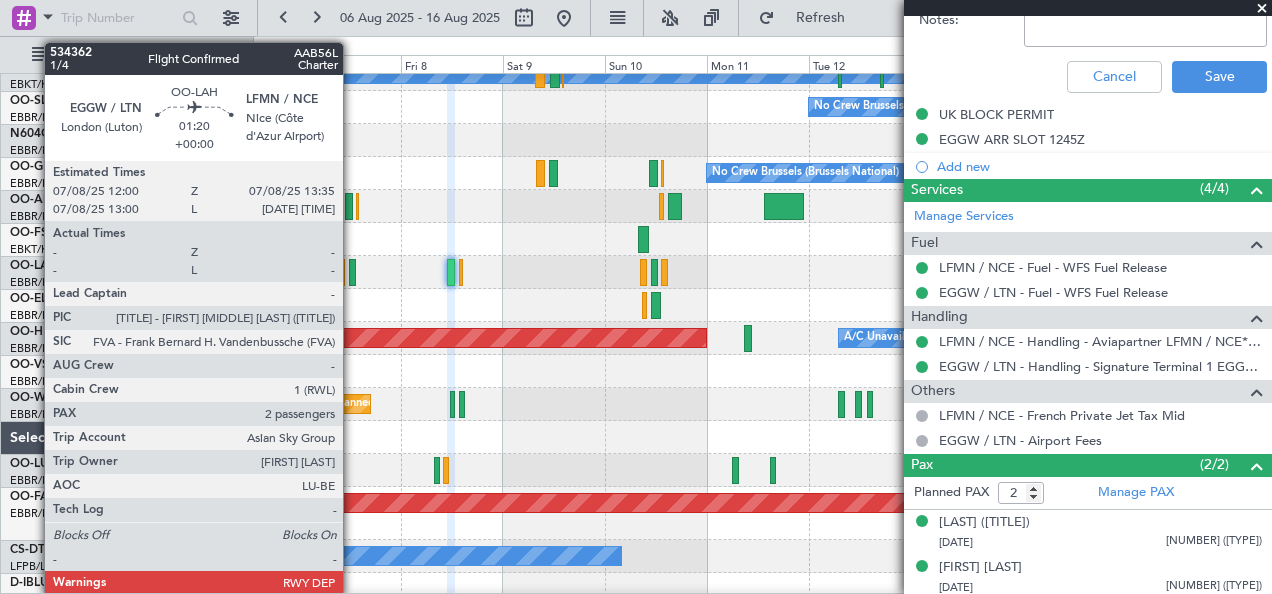 click 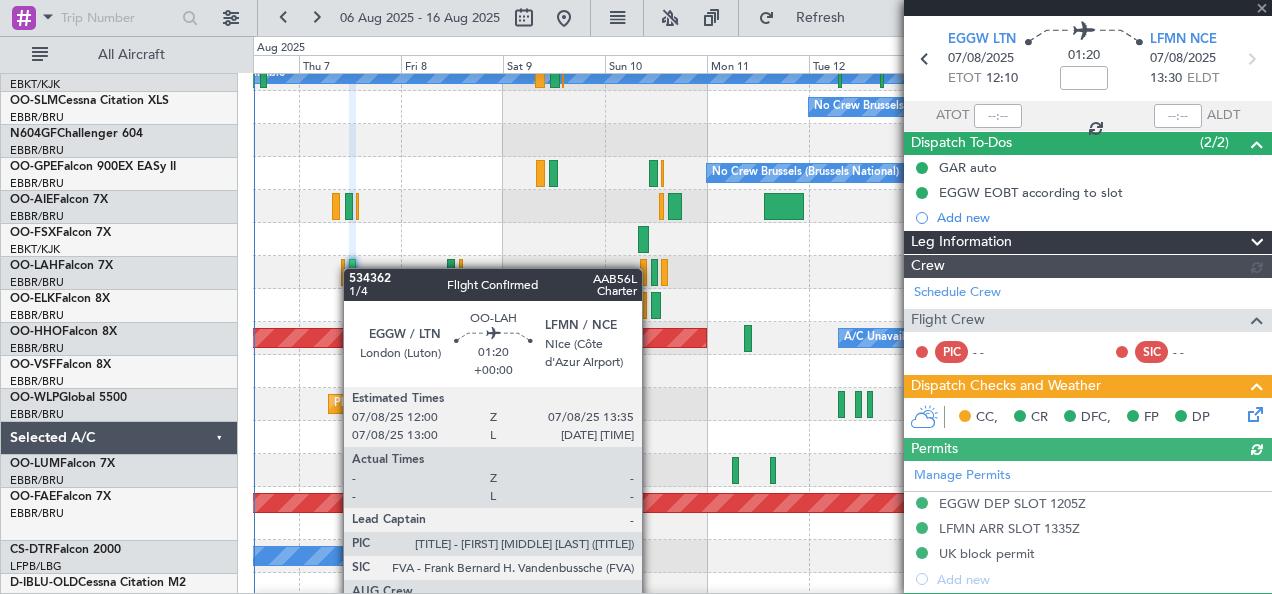 scroll, scrollTop: 544, scrollLeft: 0, axis: vertical 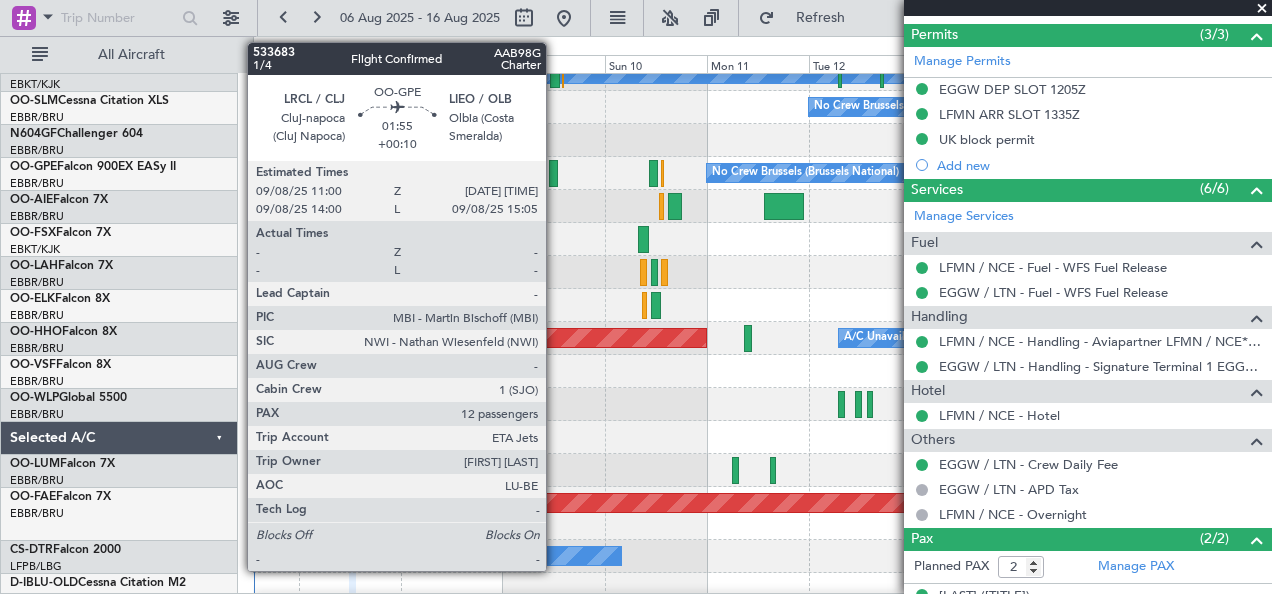 click 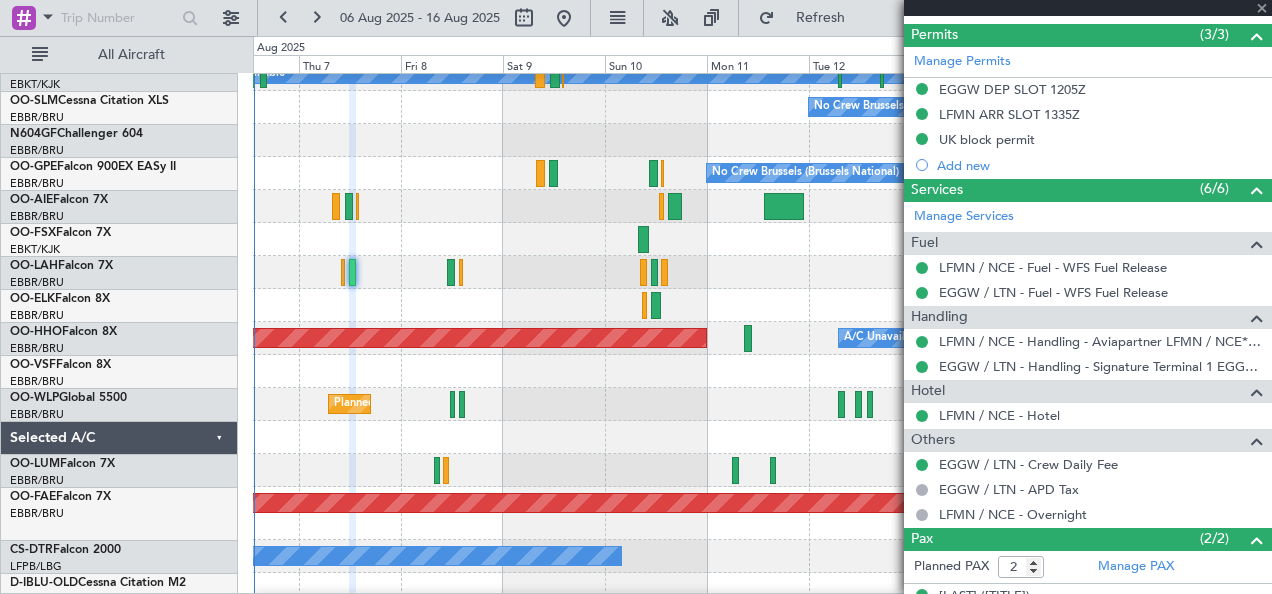 type on "+00:10" 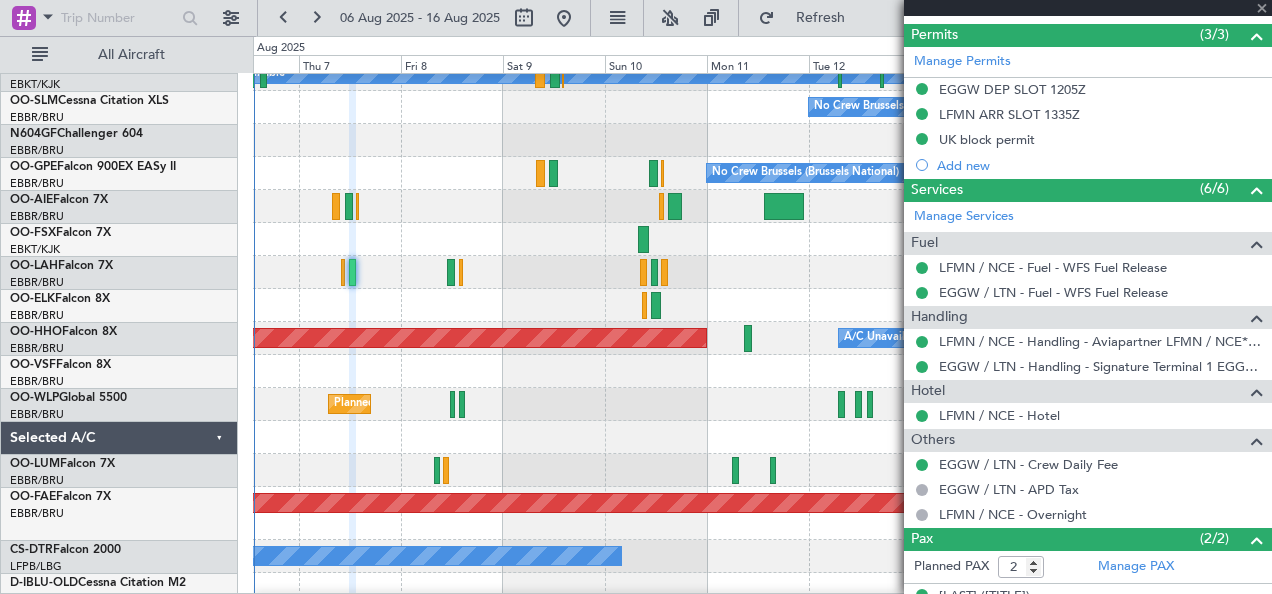 type on "12" 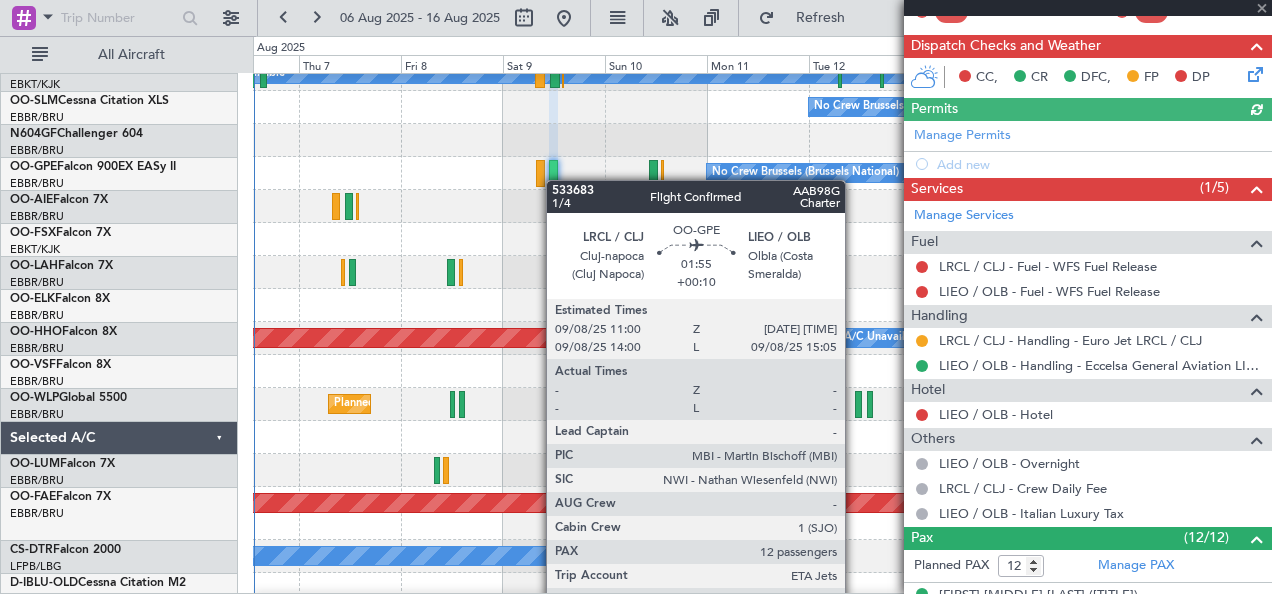 scroll, scrollTop: 544, scrollLeft: 0, axis: vertical 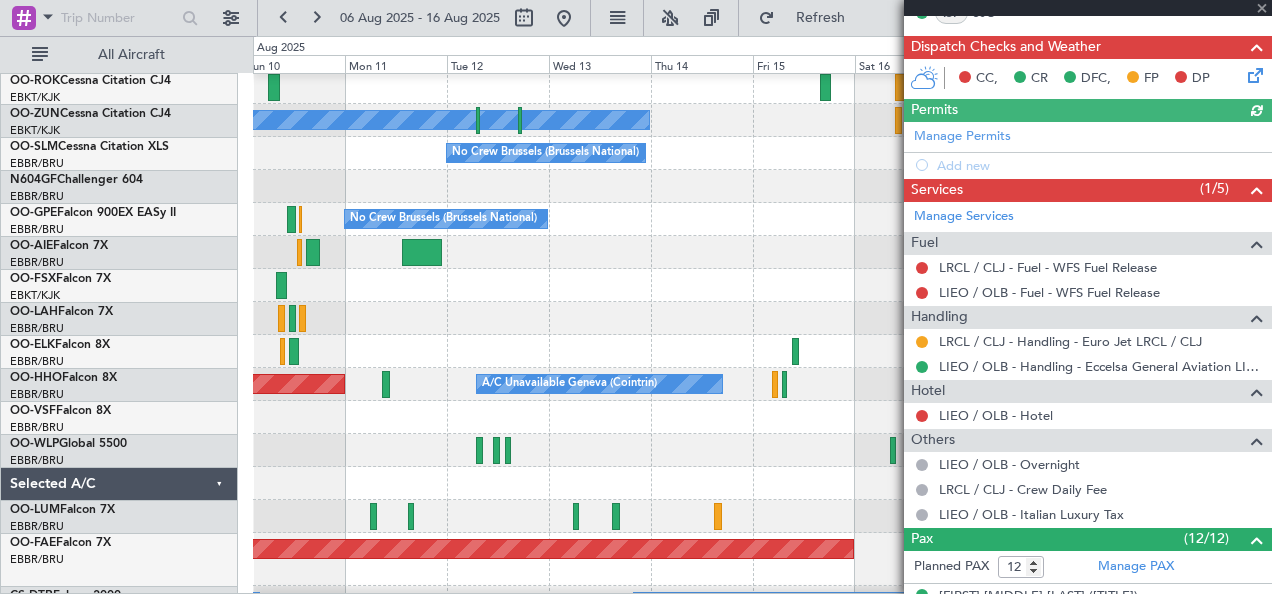 click on "Owner Brussels (Brussels National)" 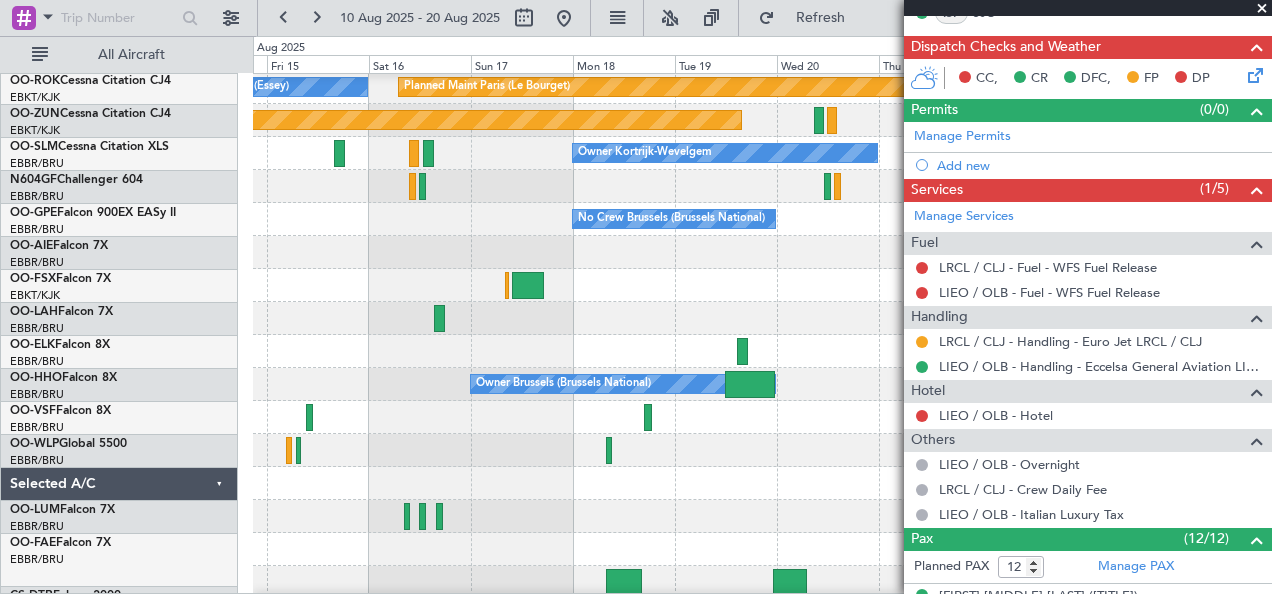scroll, scrollTop: 134, scrollLeft: 0, axis: vertical 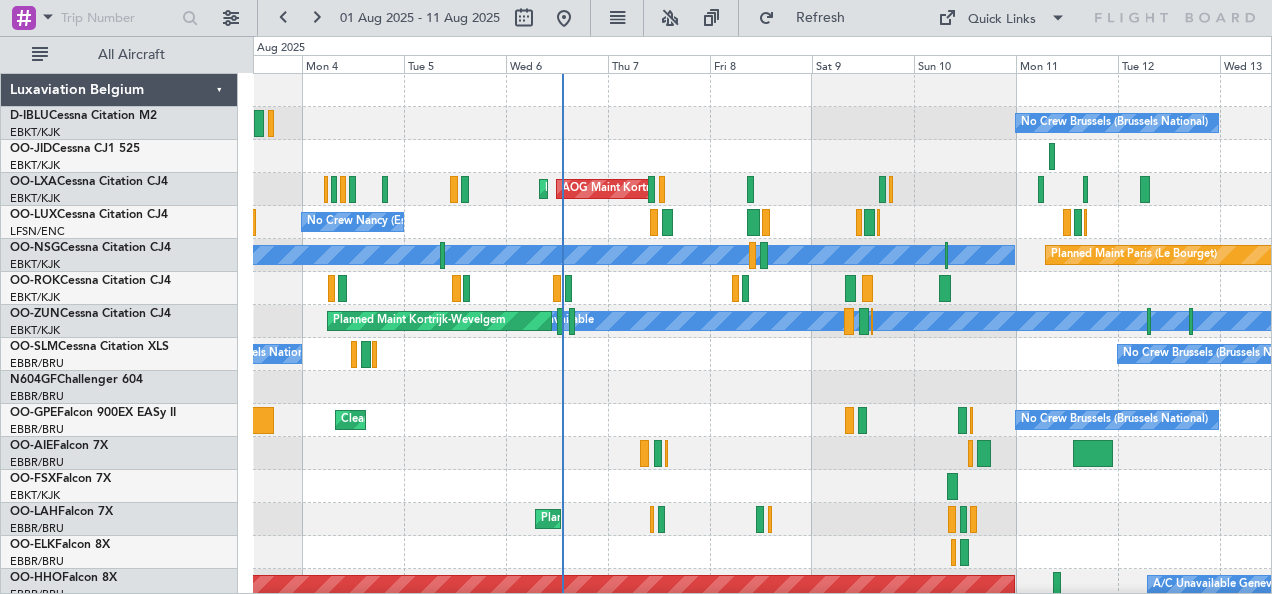 click on "No Crew [CITY] ([CITY])
Cleaning [CITY] ([CITY])" 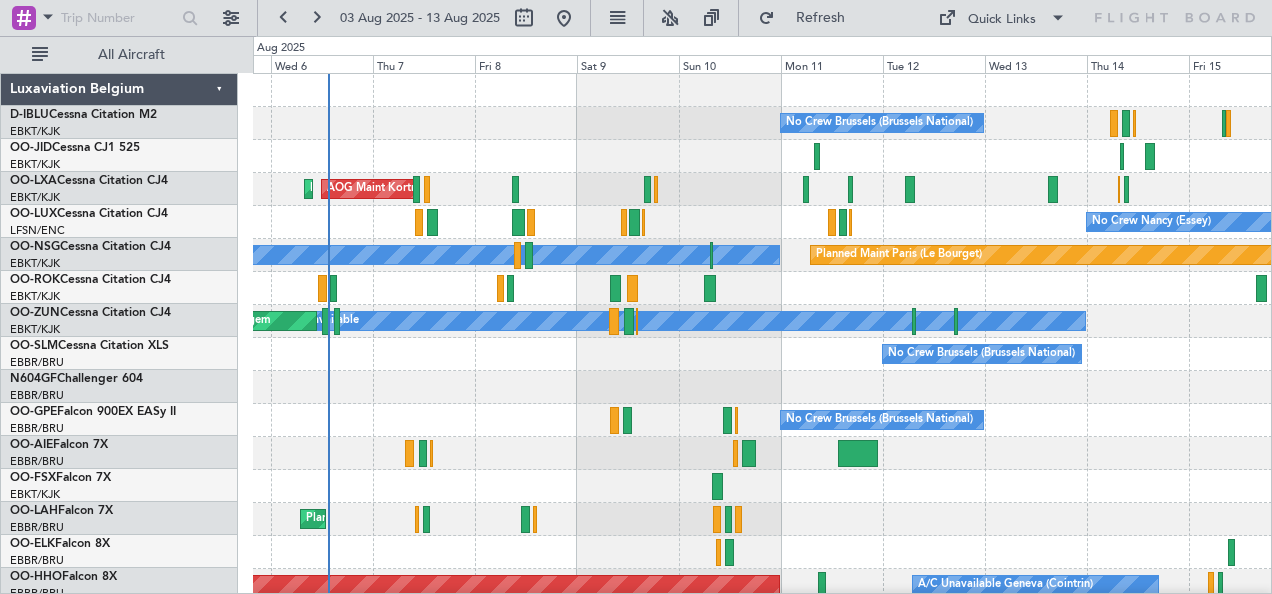 click 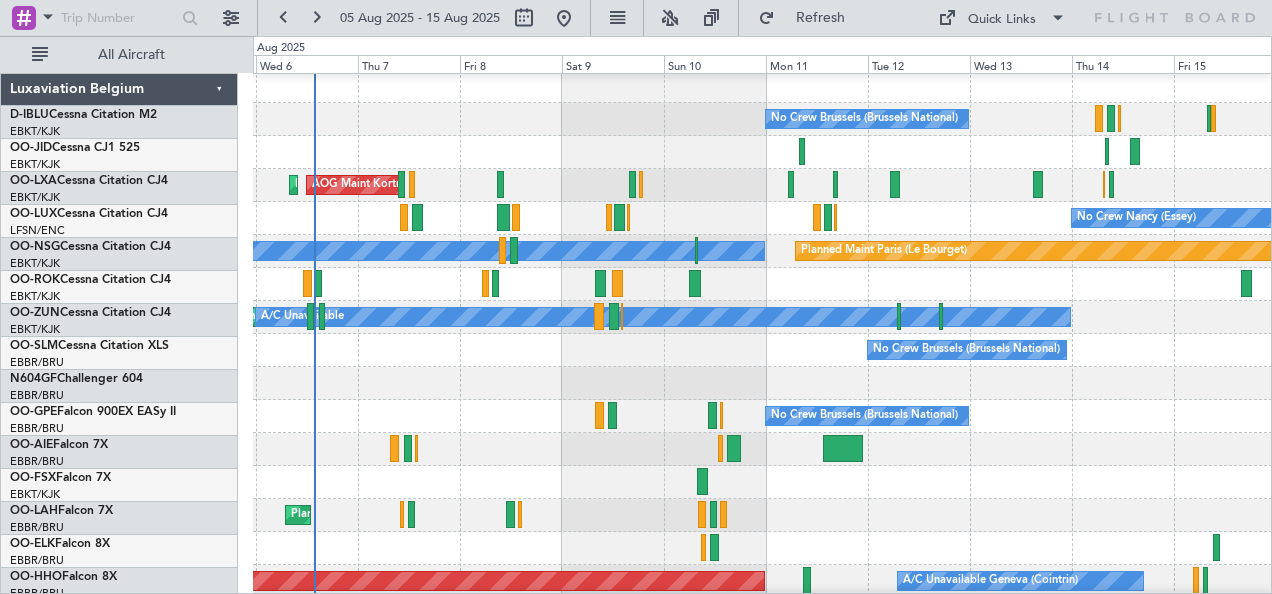 scroll, scrollTop: 4, scrollLeft: 0, axis: vertical 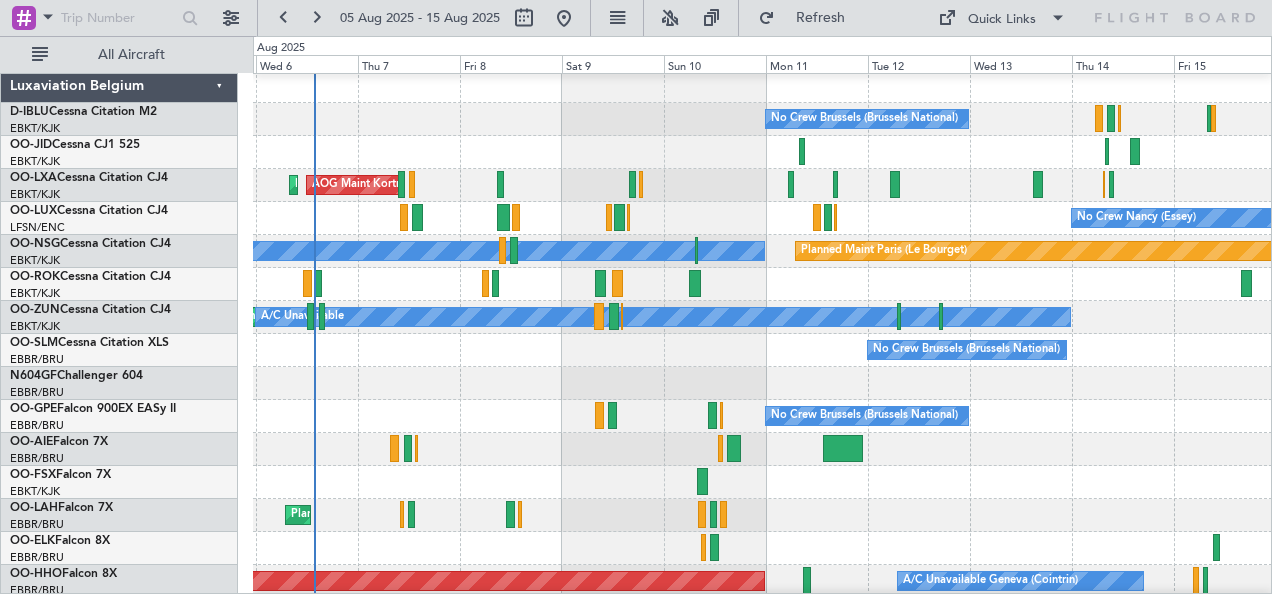 click on "Planned Maint Brussels (Brussels National)
Owner Brussels (Brussels National)" 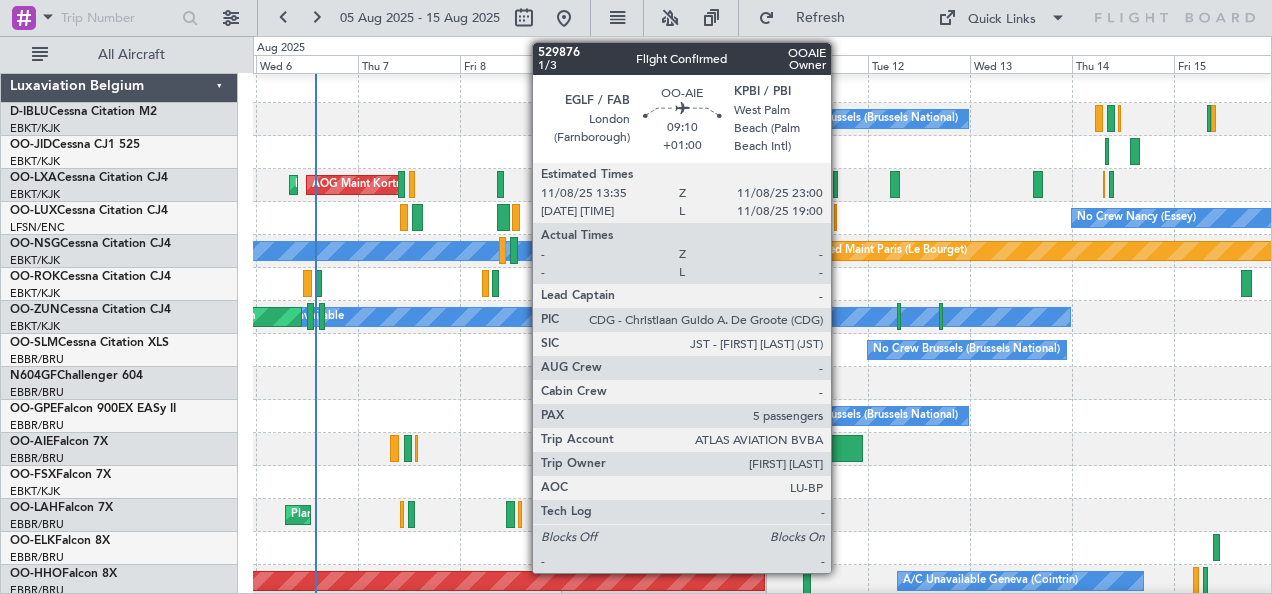 click 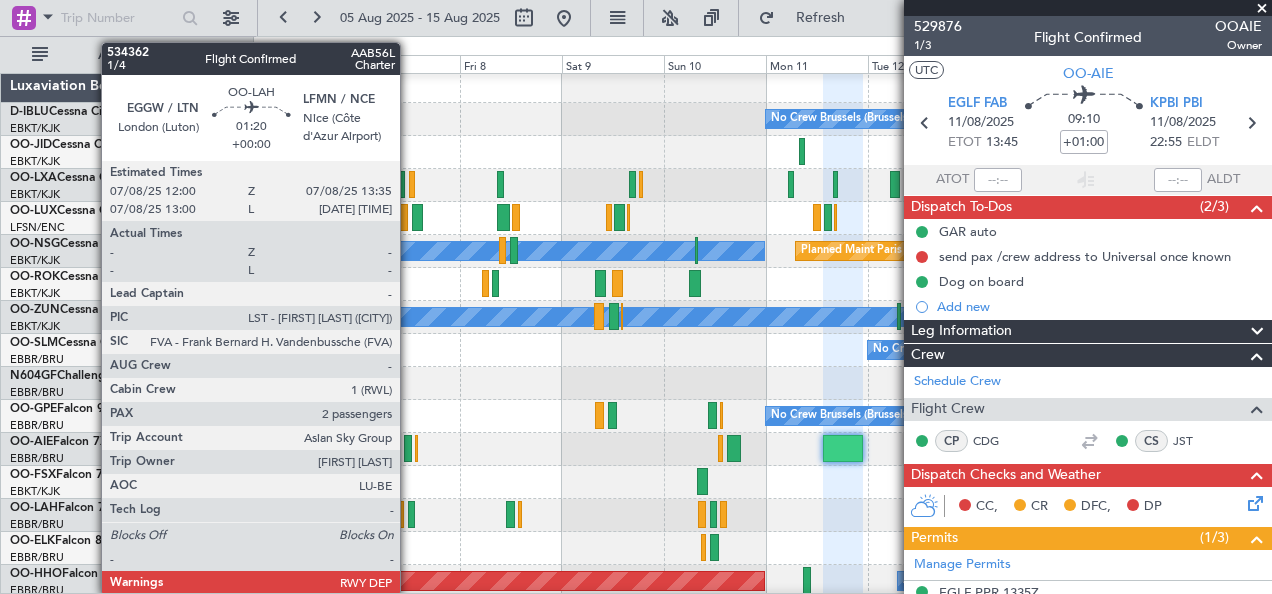 click 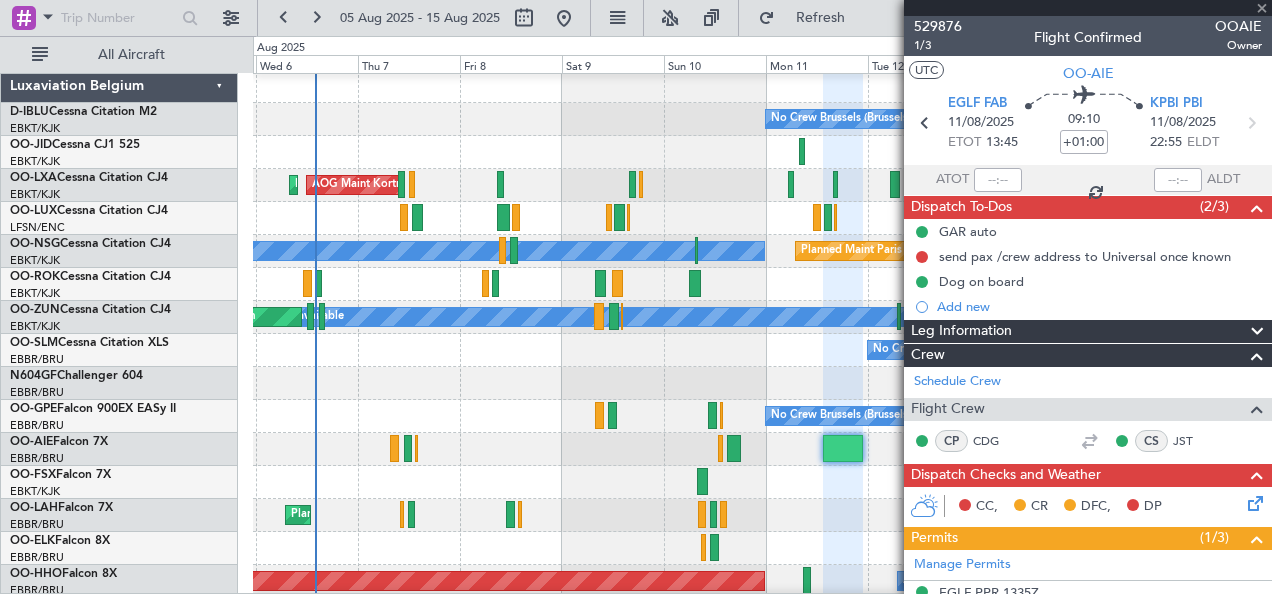 type 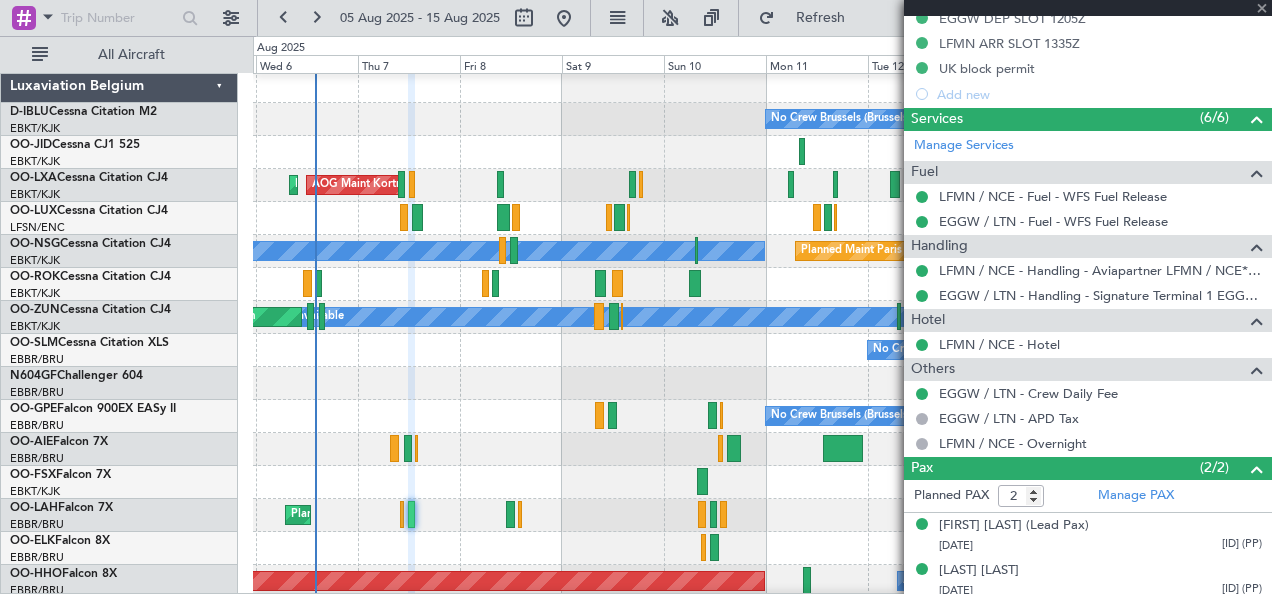 scroll, scrollTop: 618, scrollLeft: 0, axis: vertical 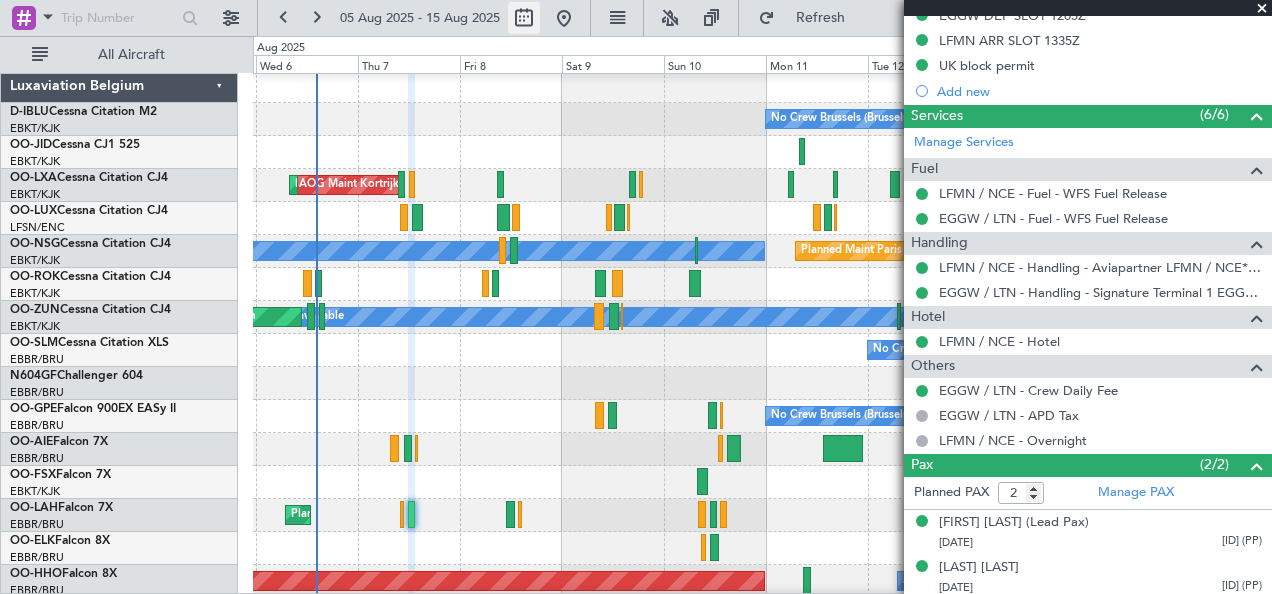 click at bounding box center (524, 18) 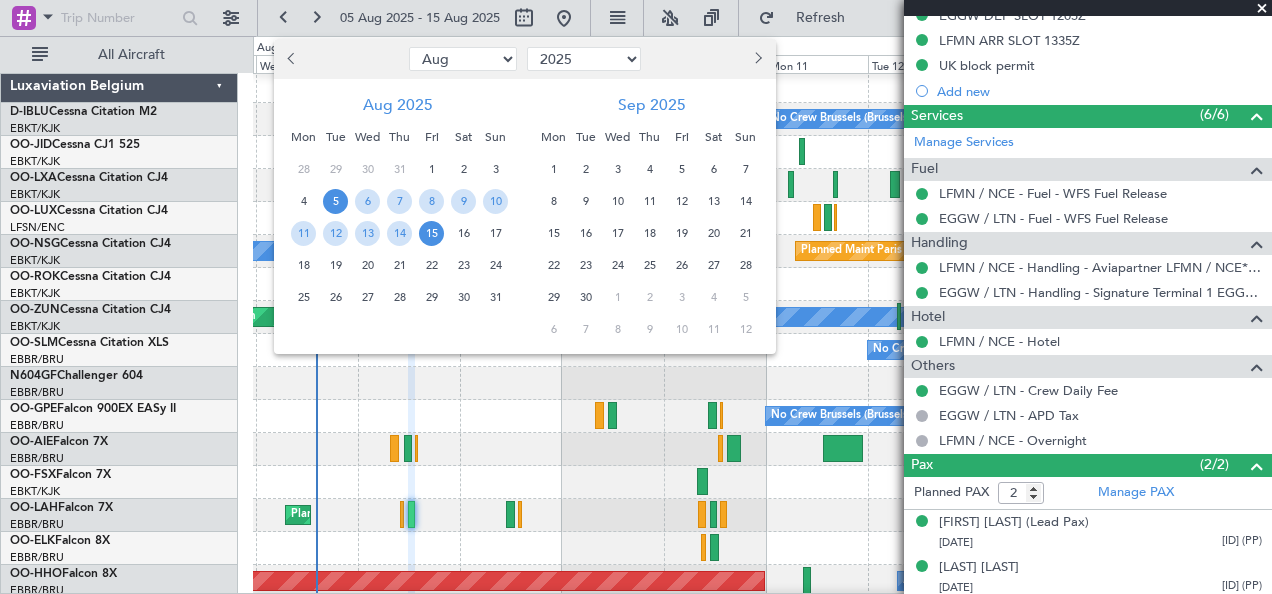click on "Jan Feb Mar Apr May Jun Jul Aug Sep Oct Nov Dec" at bounding box center [463, 59] 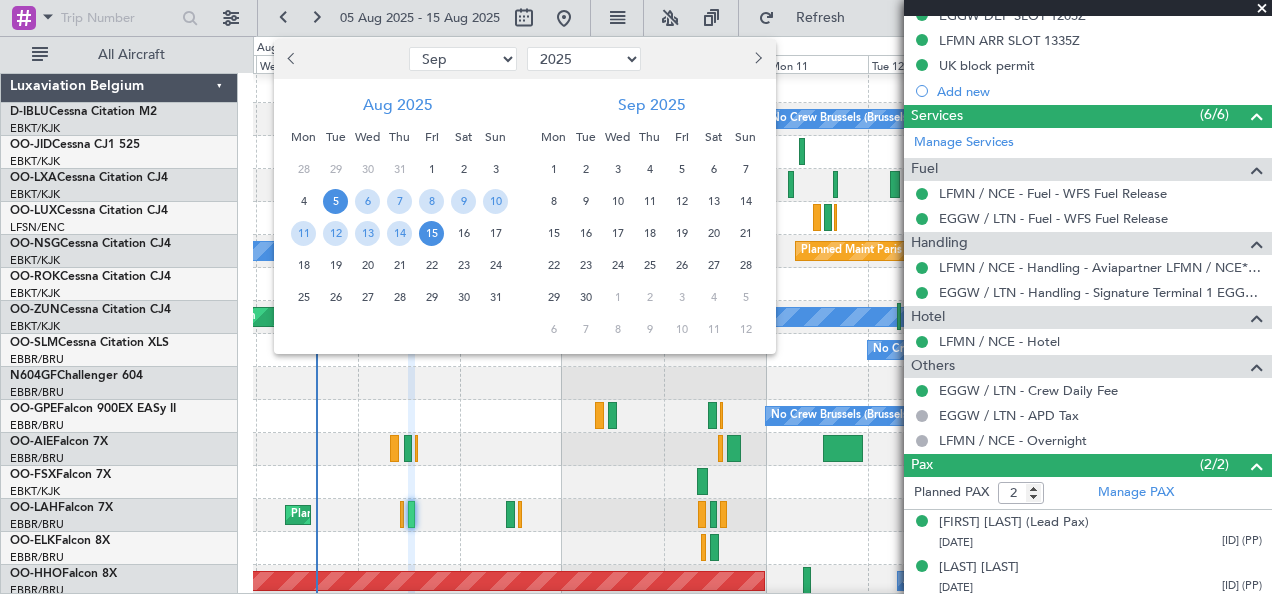 click on "Jan Feb Mar Apr May Jun Jul Aug Sep Oct Nov Dec" at bounding box center (463, 59) 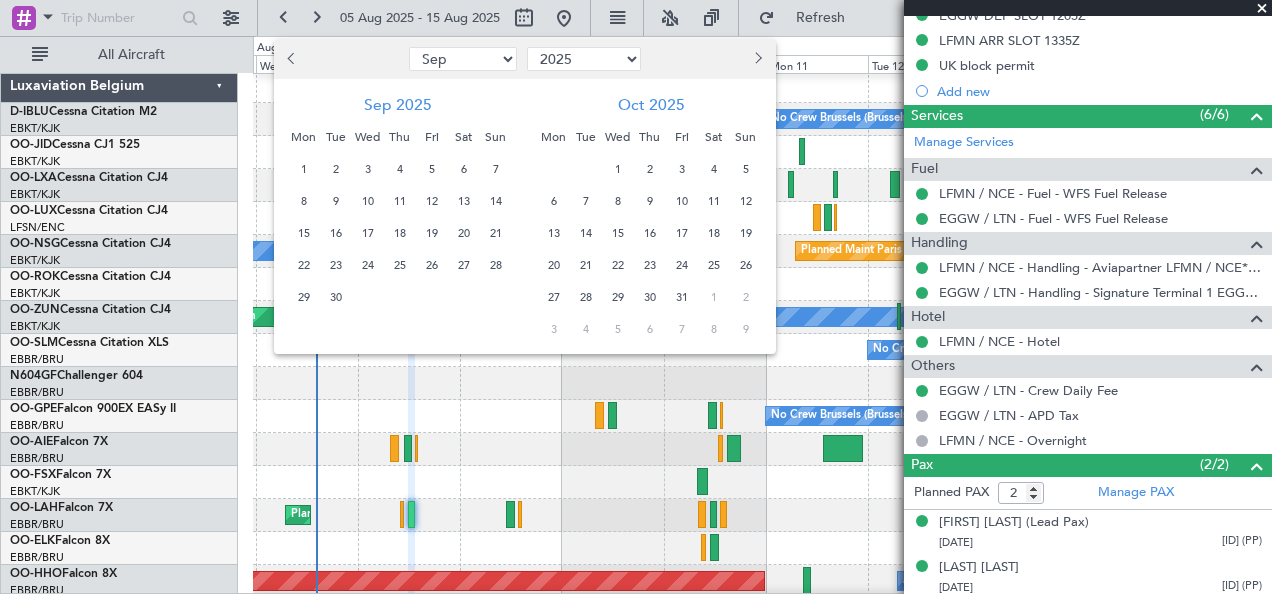 click on "12" at bounding box center [431, 201] 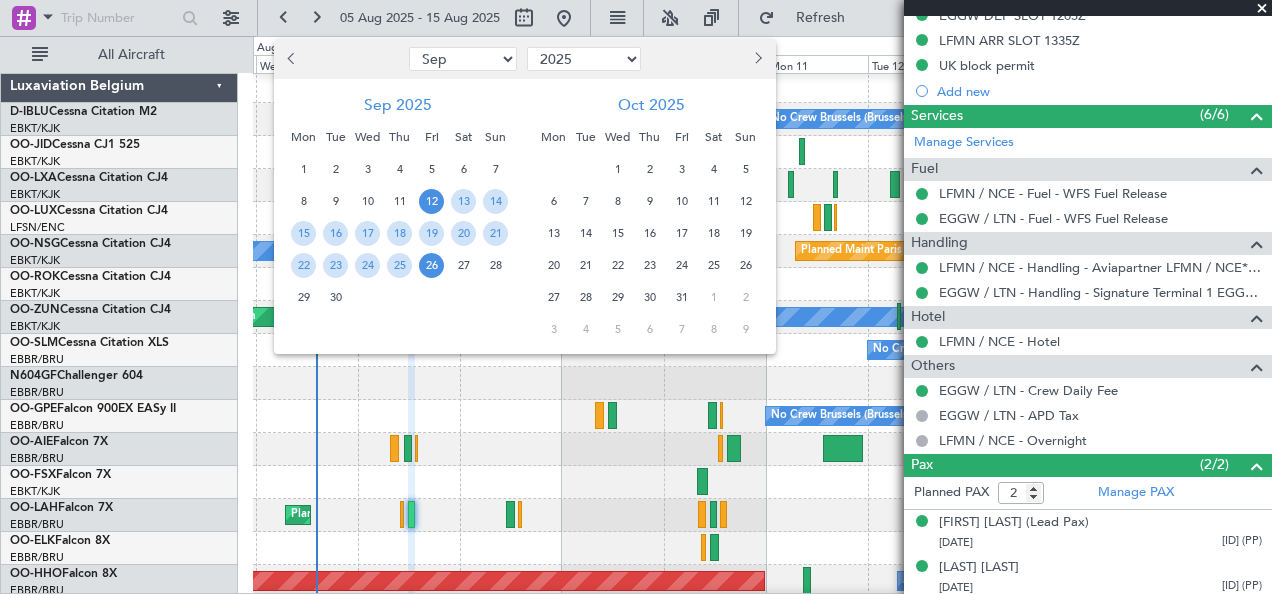 click on "26" at bounding box center (431, 265) 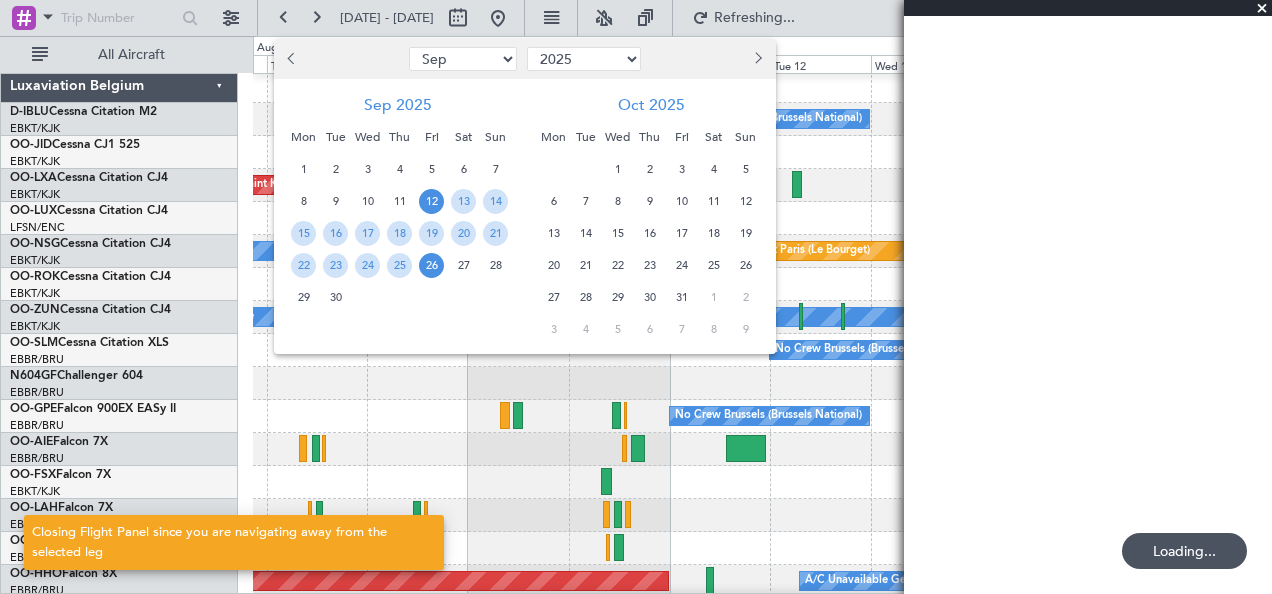 scroll, scrollTop: 0, scrollLeft: 0, axis: both 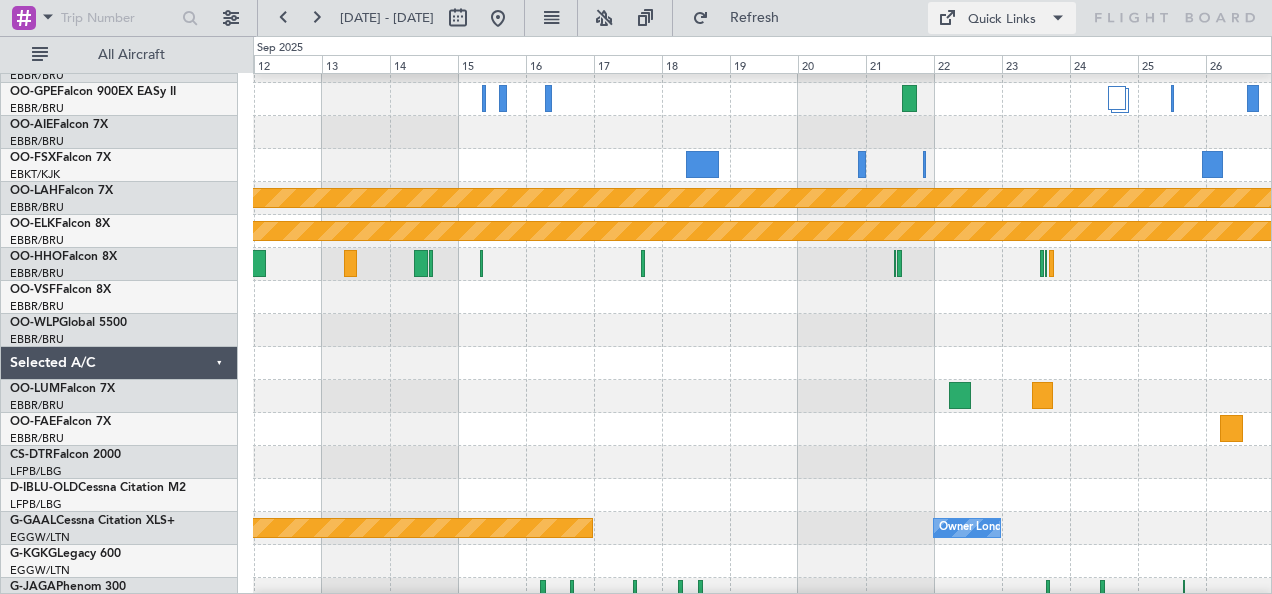click on "Quick Links" at bounding box center [1002, 20] 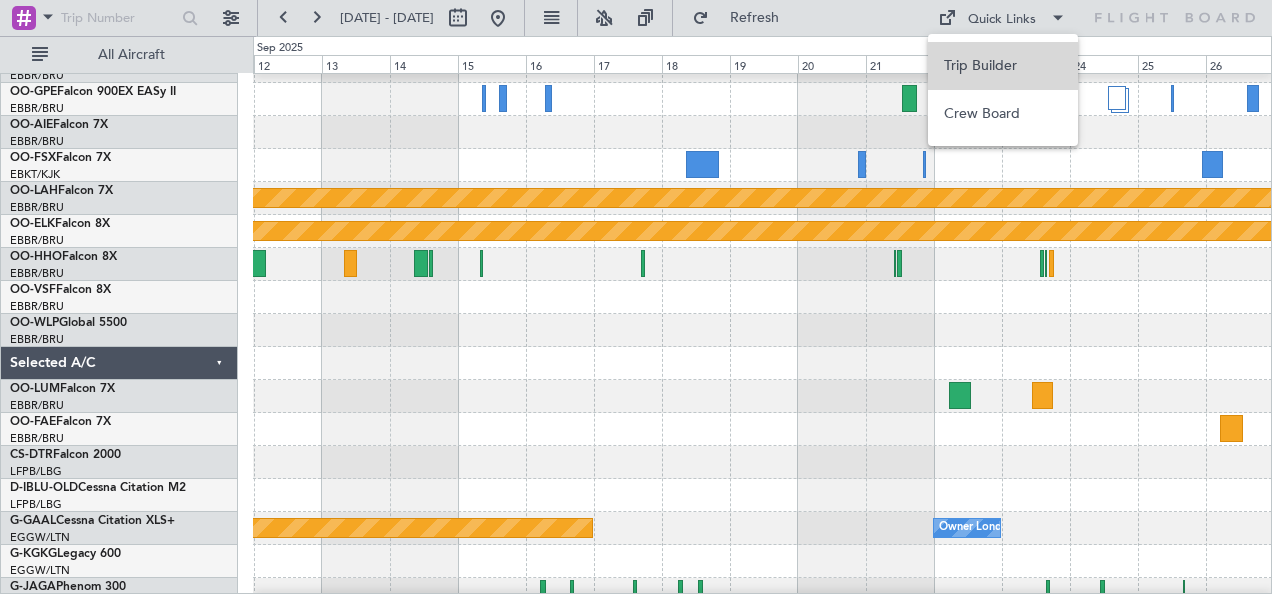 click on "Trip Builder" at bounding box center (1003, 66) 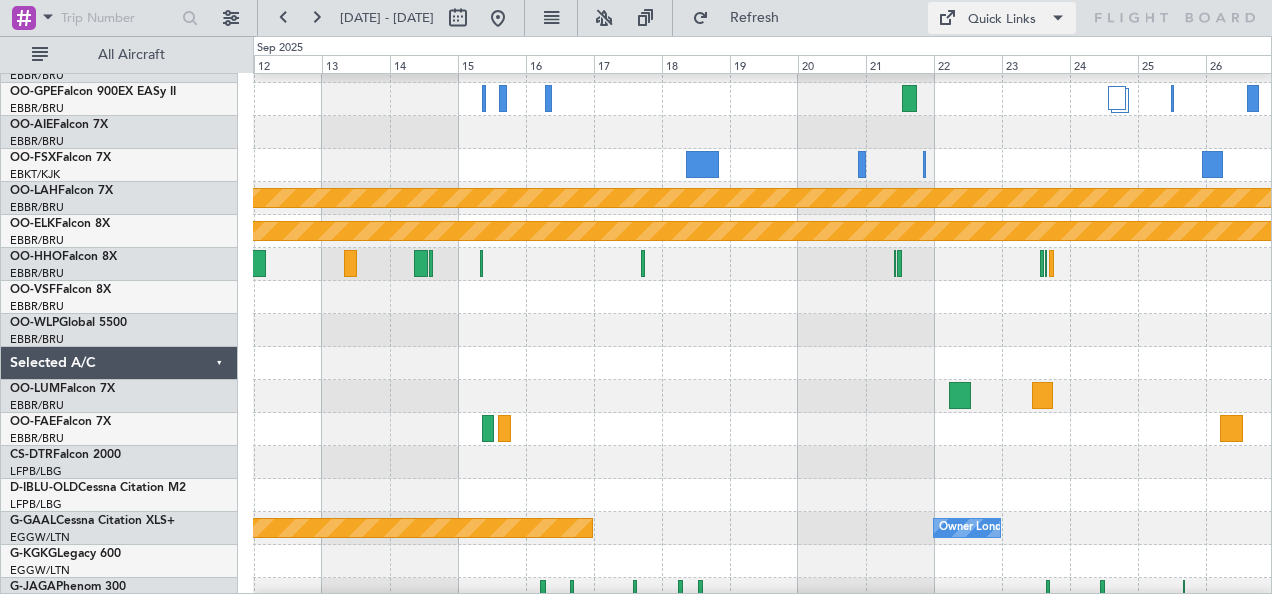 click on "Quick Links" at bounding box center [1002, 18] 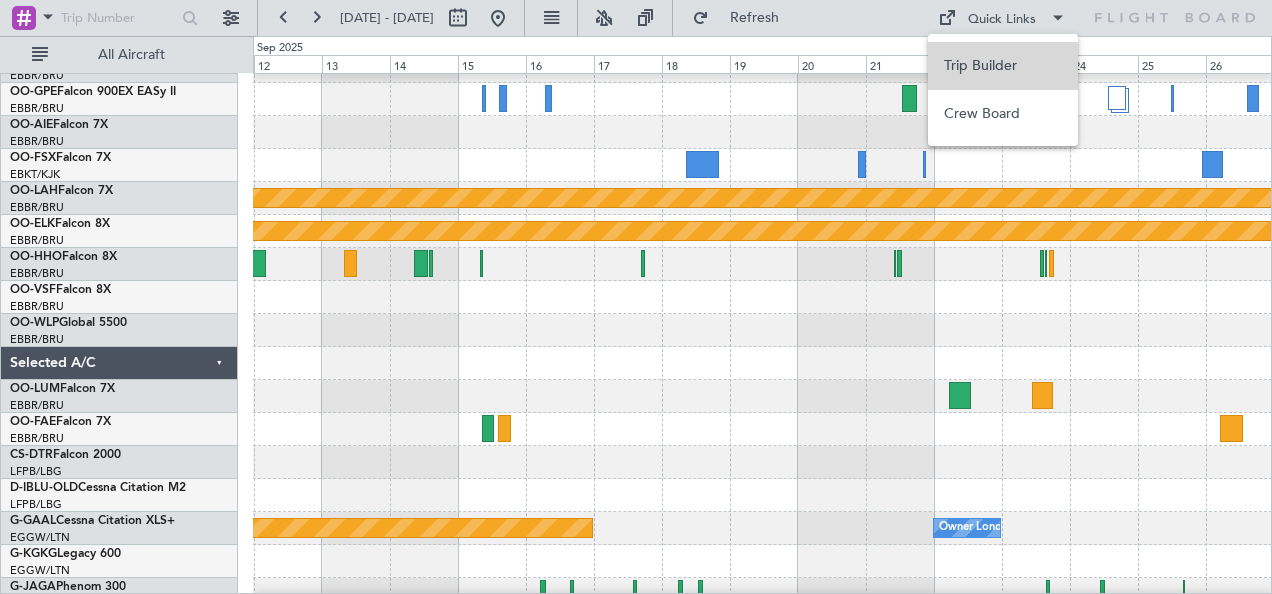 click on "Trip Builder" at bounding box center [1003, 66] 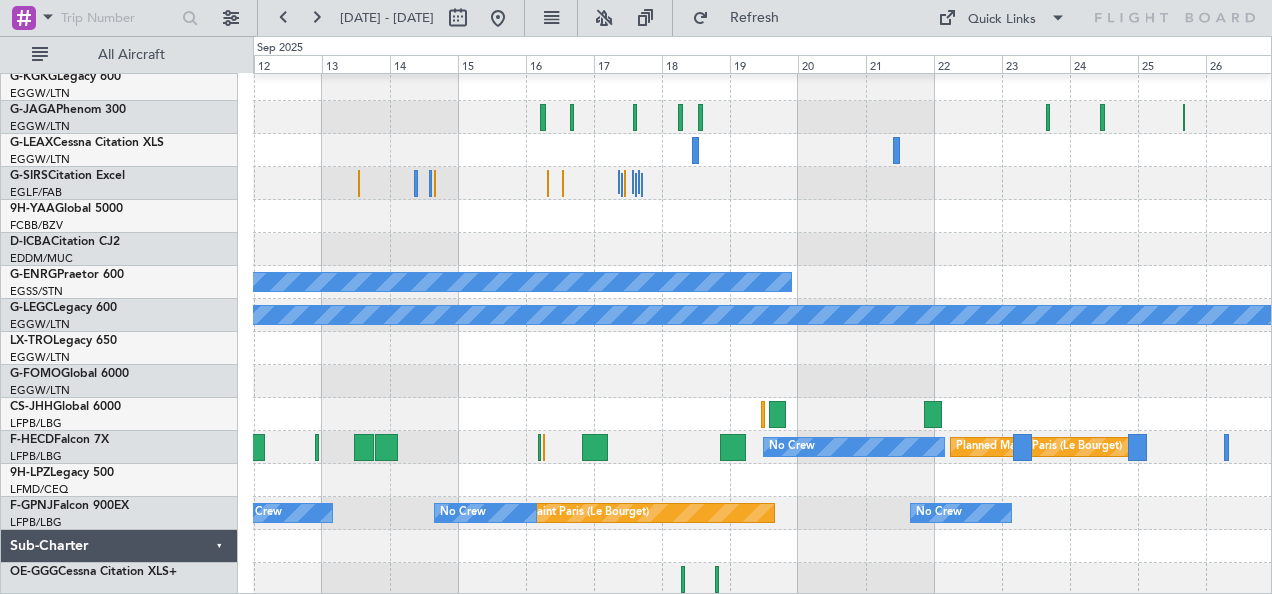 scroll, scrollTop: 798, scrollLeft: 0, axis: vertical 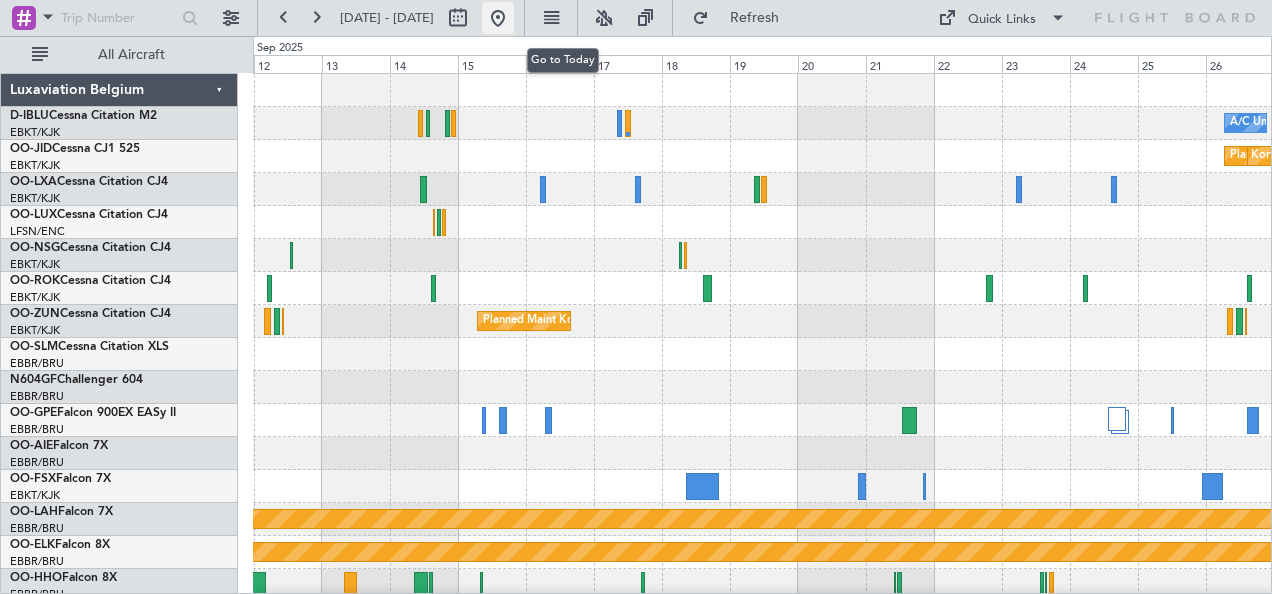 click at bounding box center [498, 18] 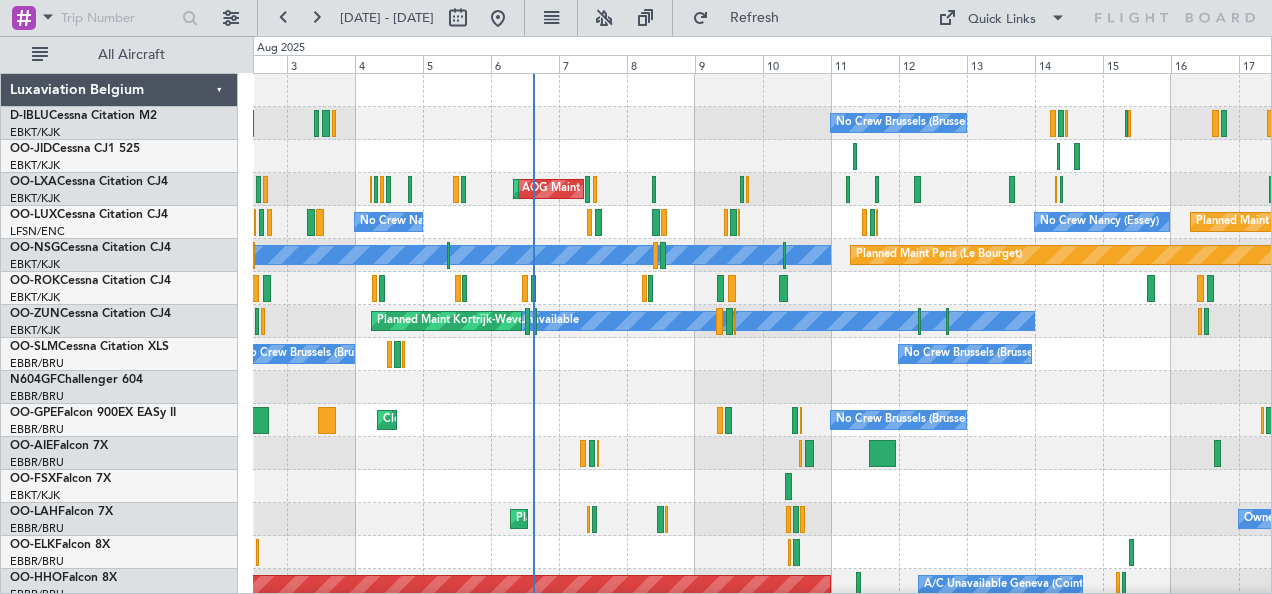click on "No Crew [CITY] ([CITY])
Planned Maint [CITY]-[CITY]
AOG Maint [CITY]-[CITY]
Planned Maint [CITY]-[CITY]
Planned Maint [CITY] ([CITY])
Planned Maint [CITY] ([CITY])
No Crew [CITY] ([CITY])
No Crew [CITY] ([CITY])
Planned Maint [CITY] ([CITY])
No Crew [CITY] ([CITY])
A/C Unavailable
Planned Maint [CITY] ([CITY])
Planned Maint [CITY]-[CITY]
Planned Maint [CITY]-[CITY]
Planned Maint [CITY]-[CITY]
Owner [CITY]-[CITY]
A/C Unavailable
Planned Maint [CITY]-[CITY]
Planned Maint [CITY] ([CITY])
No Crew [CITY] ([CITY])
No Crew [CITY] ([CITY])" 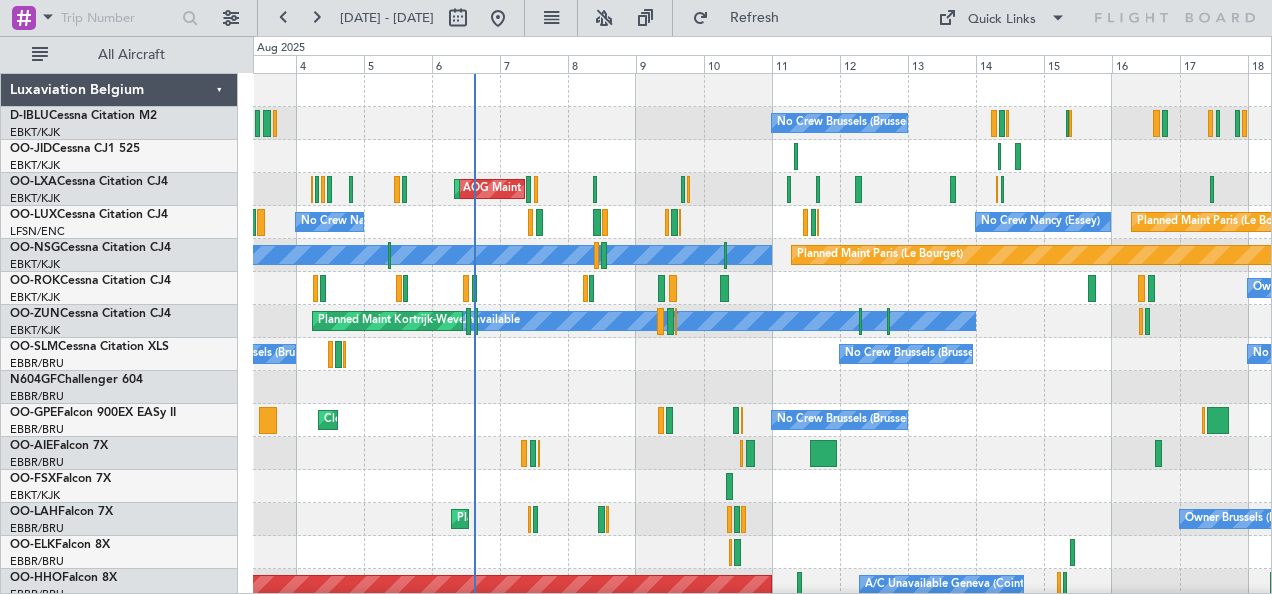 click on "No Crew [CITY] ([CITY])
Cleaning [CITY] ([CITY])
Planned Maint [CITY] ([CITY])" 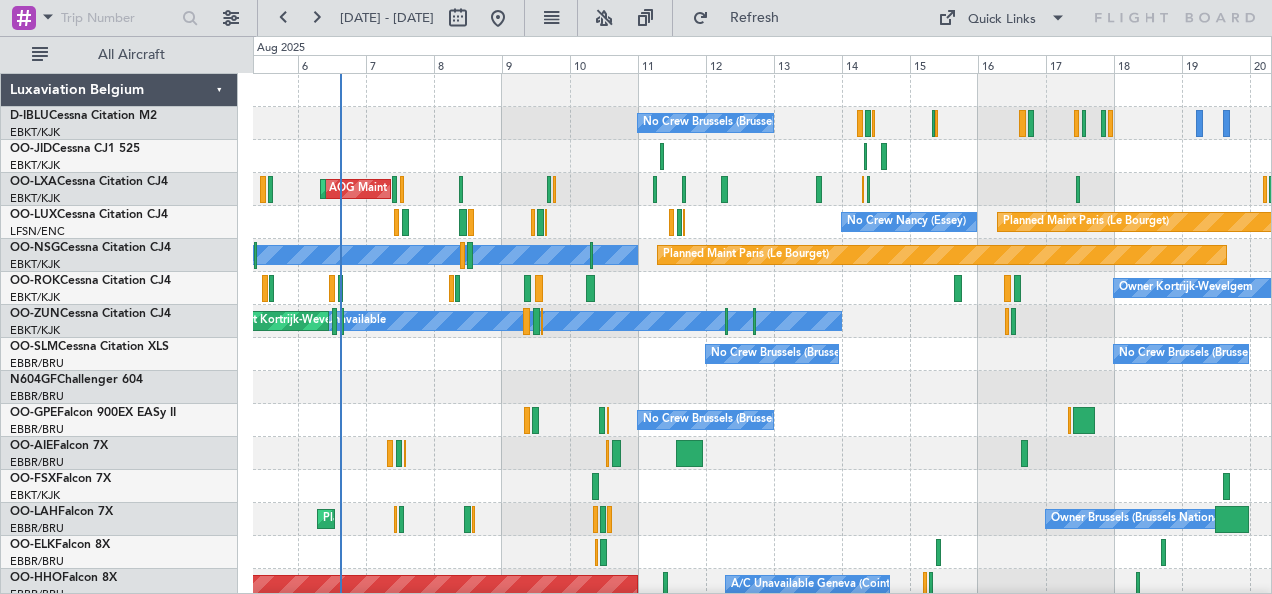 click on "No Crew [CITY] ([CITY])
AOG Maint [CITY]-[CITY]
Planned Maint [CITY]-[CITY]
Planned Maint [CITY] ([CITY])
Planned Maint [CITY] ([CITY])
No Crew [CITY] ([CITY])
Planned Maint [CITY] ([CITY])
No Crew [CITY] ([CITY])
No Crew [CITY] ([CITY])
A/C Unavailable
Planned Maint [CITY] ([CITY])
Owner [CITY]-[CITY]
A/C Unavailable
Planned Maint [CITY]-[CITY]
No Crew [CITY] ([CITY])
No Crew [CITY] ([CITY])
No Crew [CITY] ([CITY])
No Crew [CITY] ([CITY])
Cleaning [CITY] ([CITY])
Planned Maint [CITY] ([CITY])
Owner [CITY] ([CITY])" 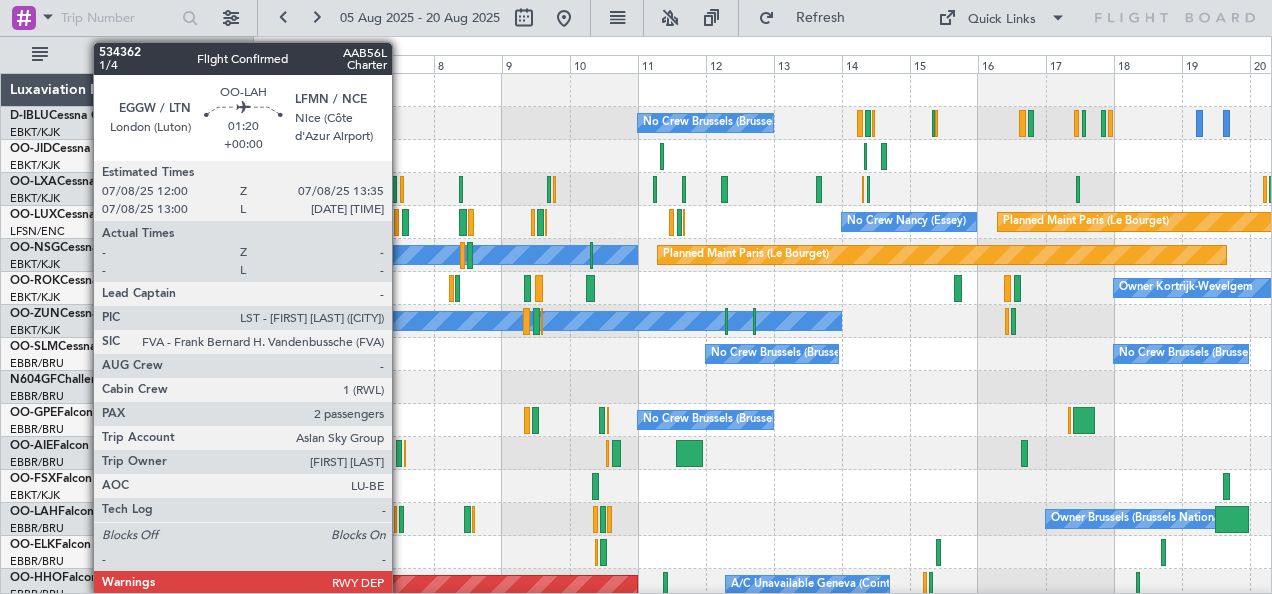 click 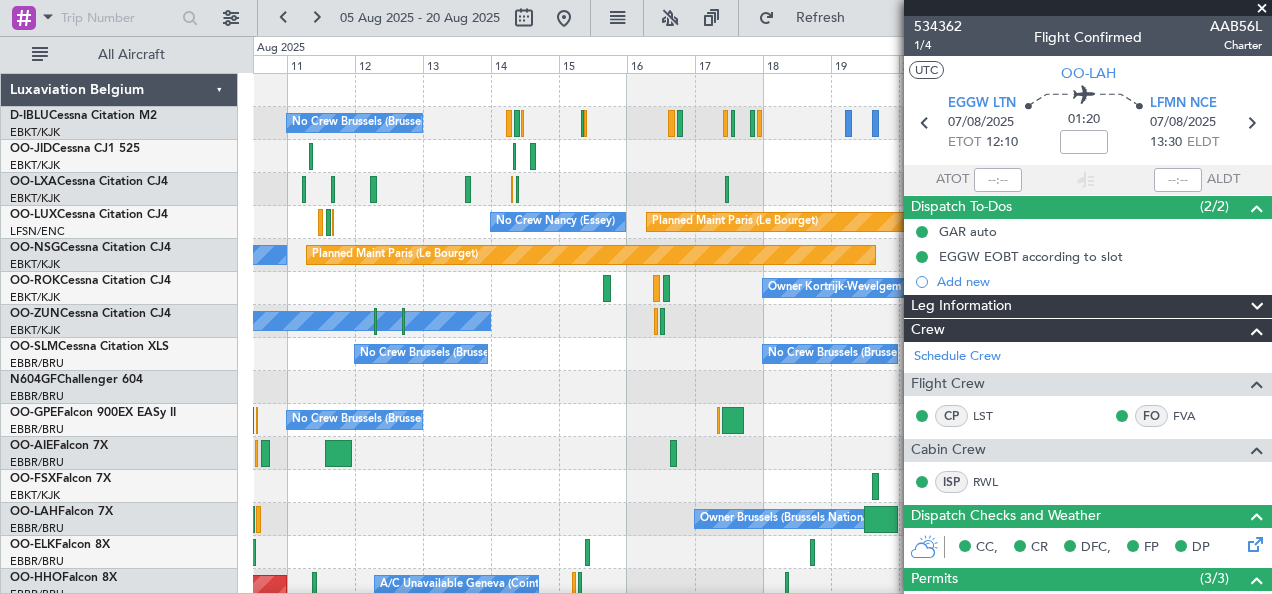 click on "No Crew [CITY] ([CITY])
Planned Maint [CITY] ([CITY])
AOG Maint [CITY]-[CITY]
Planned Maint [CITY] ([CITY])
No Crew [CITY] ([CITY])
A/CUnavailable
Planned Maint [CITY] ([CITY])
Owner [CITY]-[CITY]
Owner [CITY]-[CITY]
A/CUnavailable
No Crew [CITY] ([CITY])
No Crew [CITY] ([CITY])
No Crew [CITY] ([CITY])
No Crew [CITY] ([CITY])
Planned Maint [CITY] ([CITY])
Owner [CITY] ([CITY])
Planned Maint [CITY] ([CITY])
A/CUnavailable [CITY] ([CITY])" 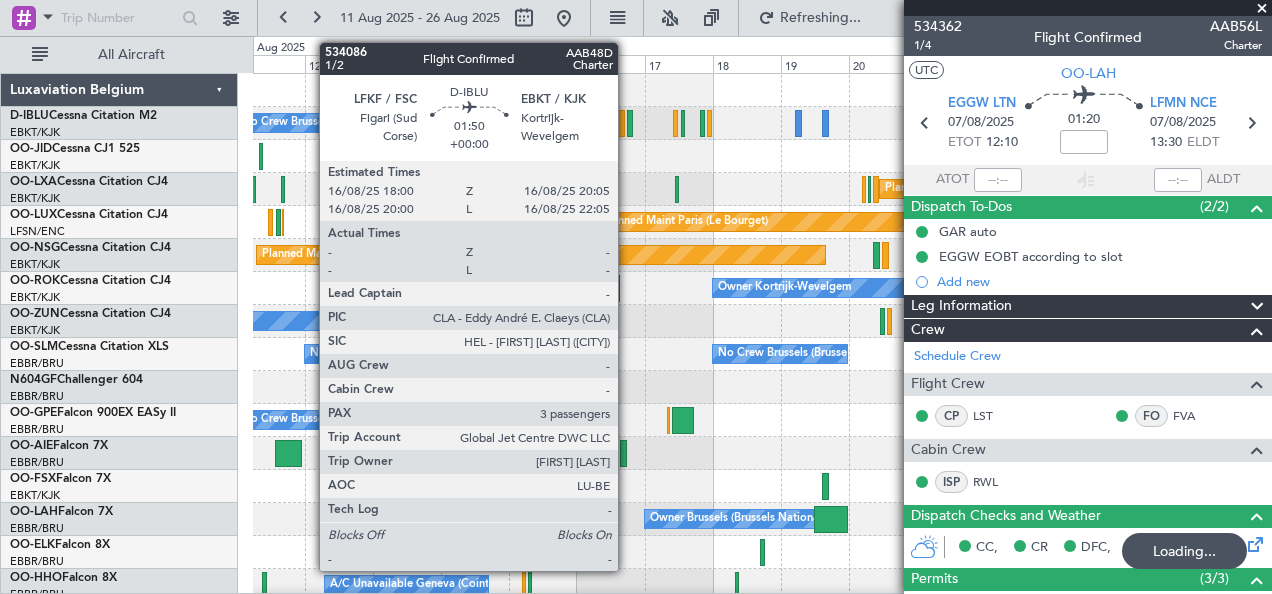 click 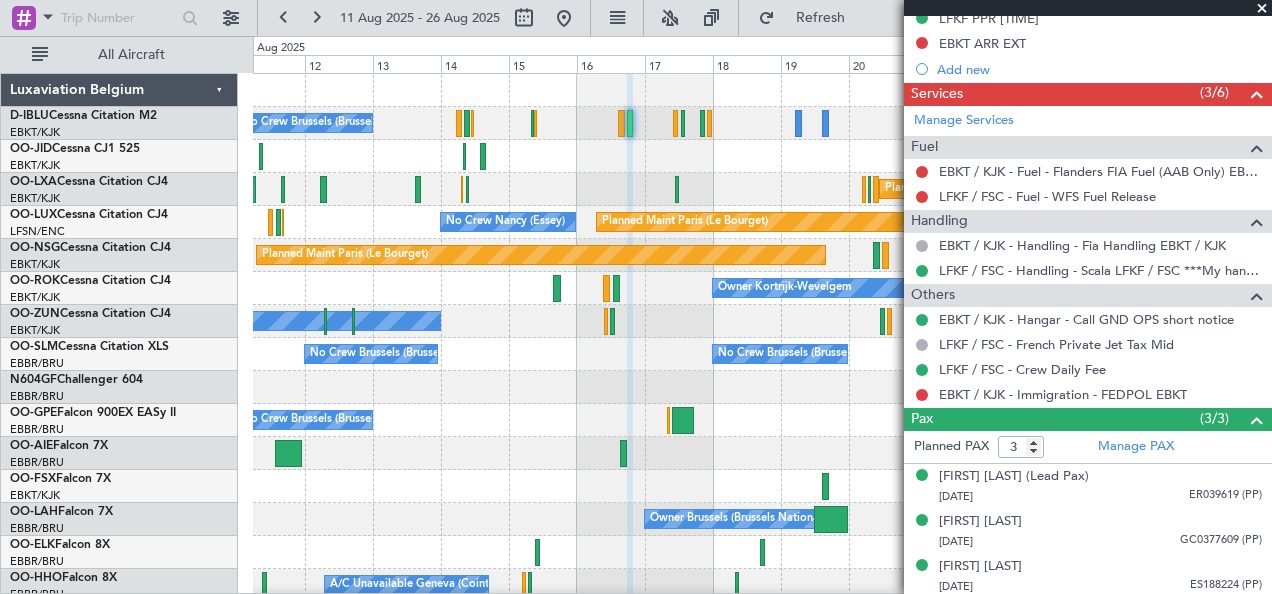 scroll, scrollTop: 0, scrollLeft: 0, axis: both 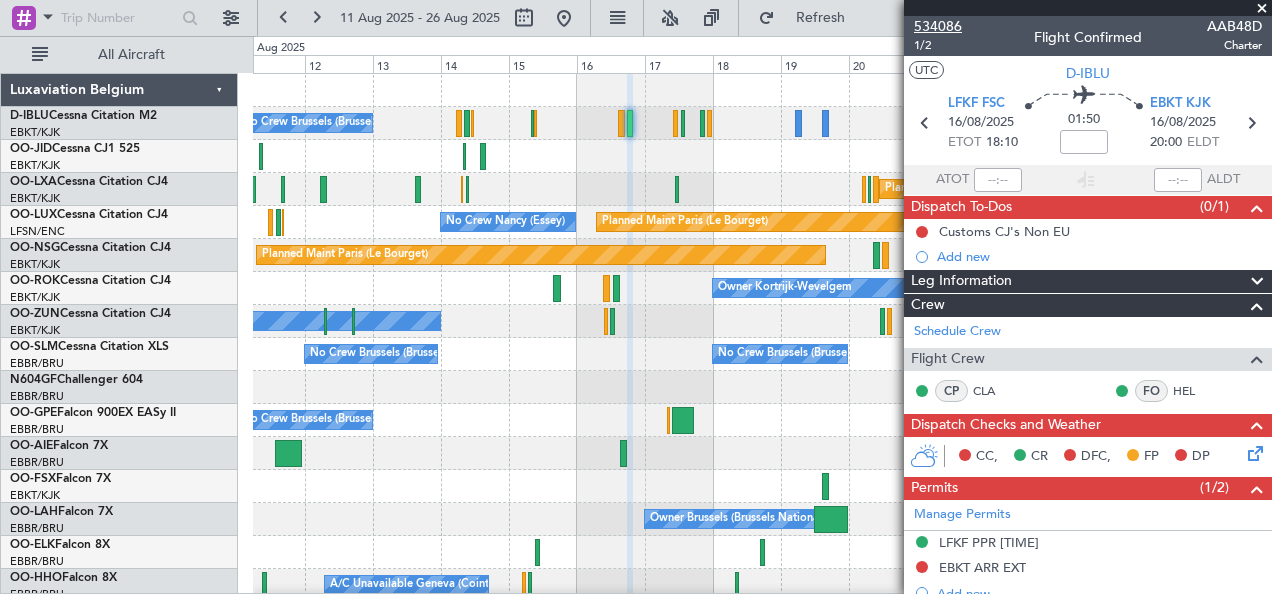 click on "534086" at bounding box center (938, 26) 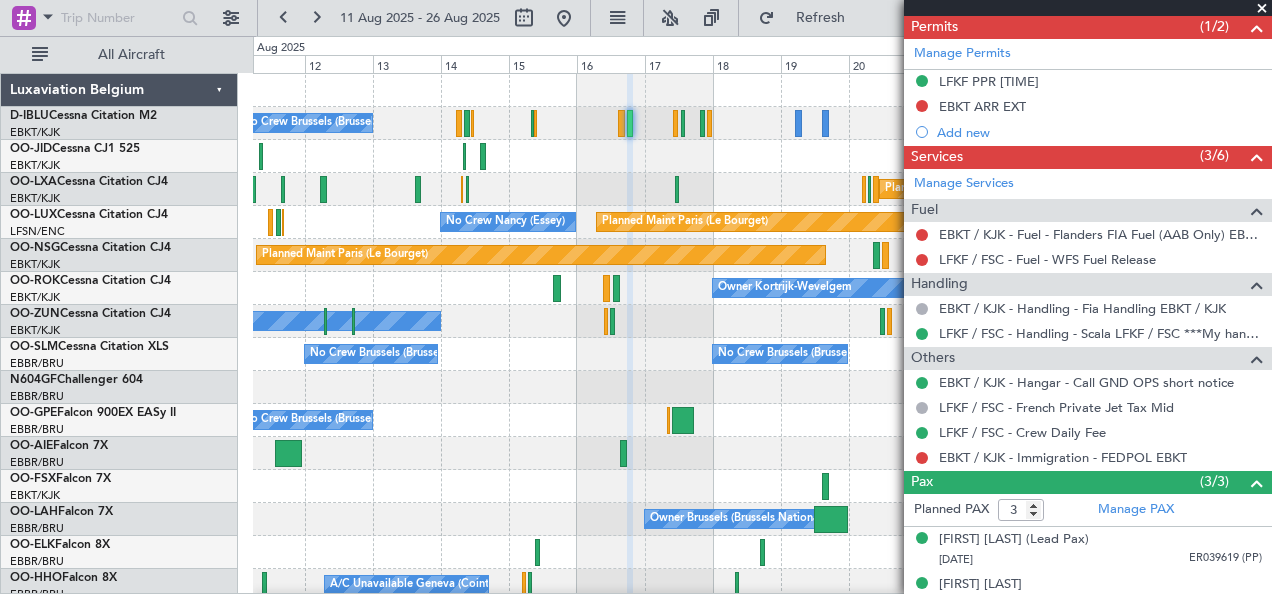 scroll, scrollTop: 524, scrollLeft: 0, axis: vertical 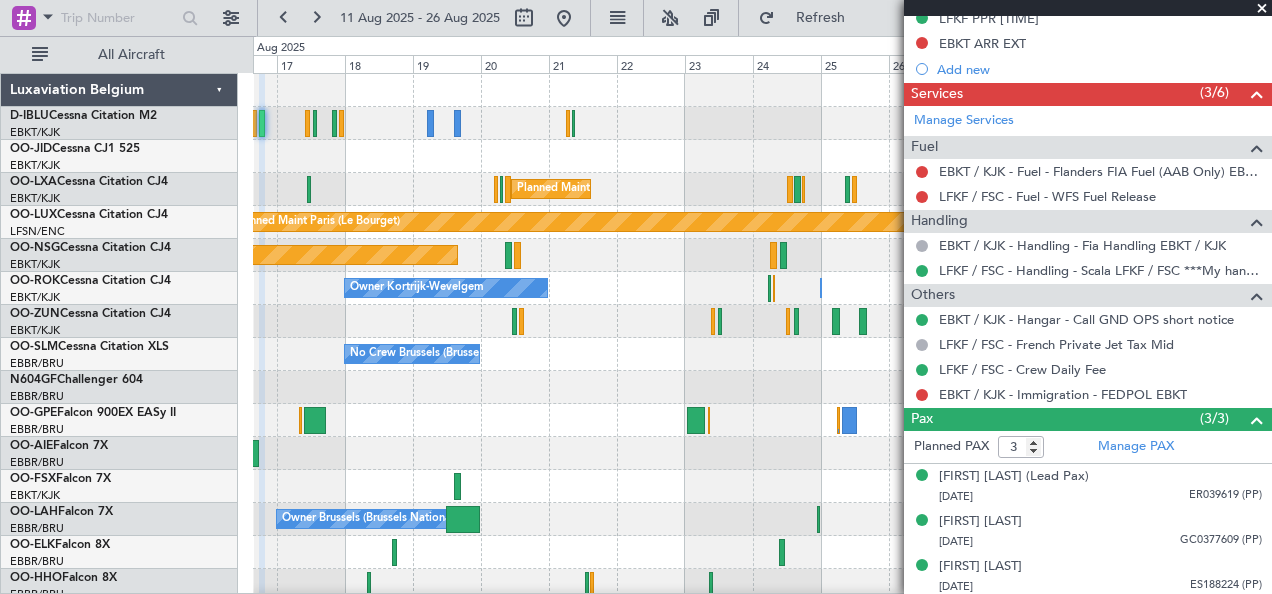 click on "No Crew [CITY] ([CITY])
Planned Maint [CITY] ([CITY])
Planned Maint [CITY] ([CITY])
No Crew [CITY] ([CITY])
Planned Maint [CITY] ([CITY])
Owner [CITY]-[CITY]
Owner [CITY]-[CITY]
A/C Unavailable
No Crew [CITY] ([CITY])
No Crew [CITY] ([CITY])
No Crew [CITY] ([CITY])
Planned Maint [CITY] ([CITY])
No Crew [CITY] ([CITY])
Planned Maint [CITY] ([CITY])
Owner [CITY] ([CITY])
Planned Maint [CITY]-[CITY]
A/C Unavailable [CITY] ([CITY])" 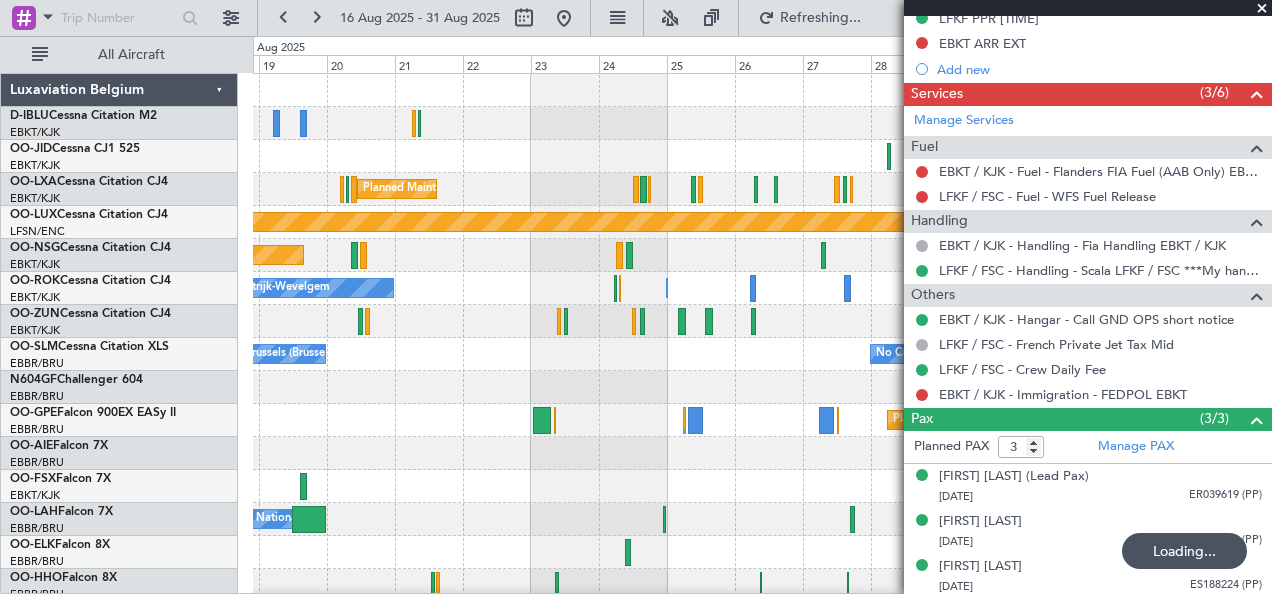 click 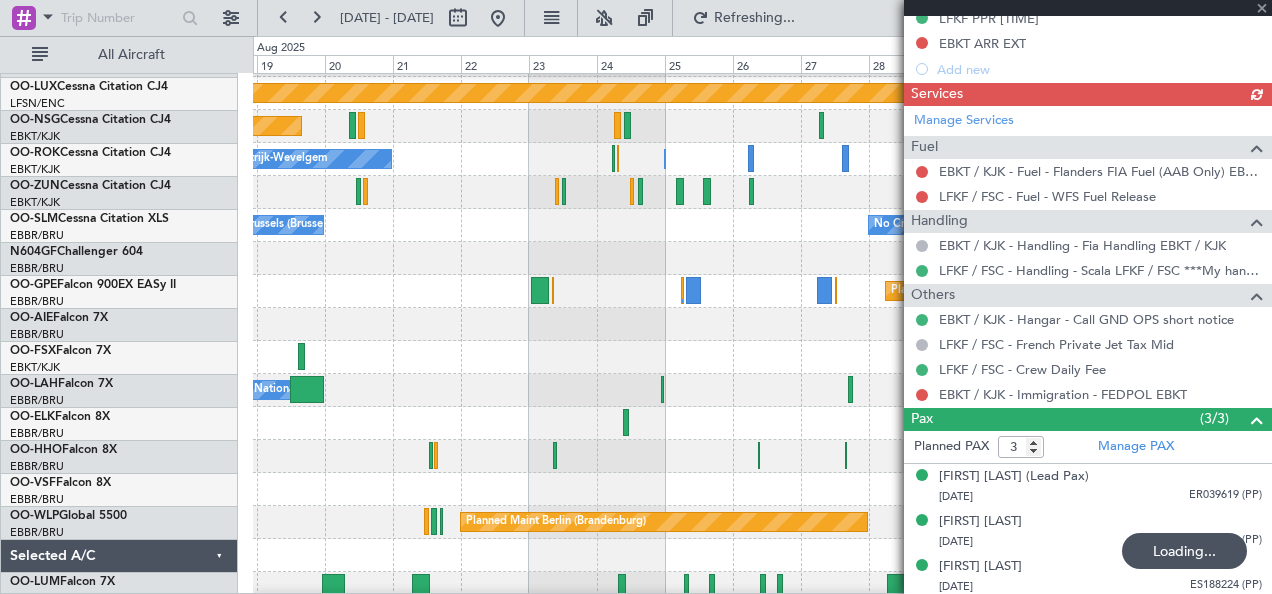 scroll, scrollTop: 129, scrollLeft: 0, axis: vertical 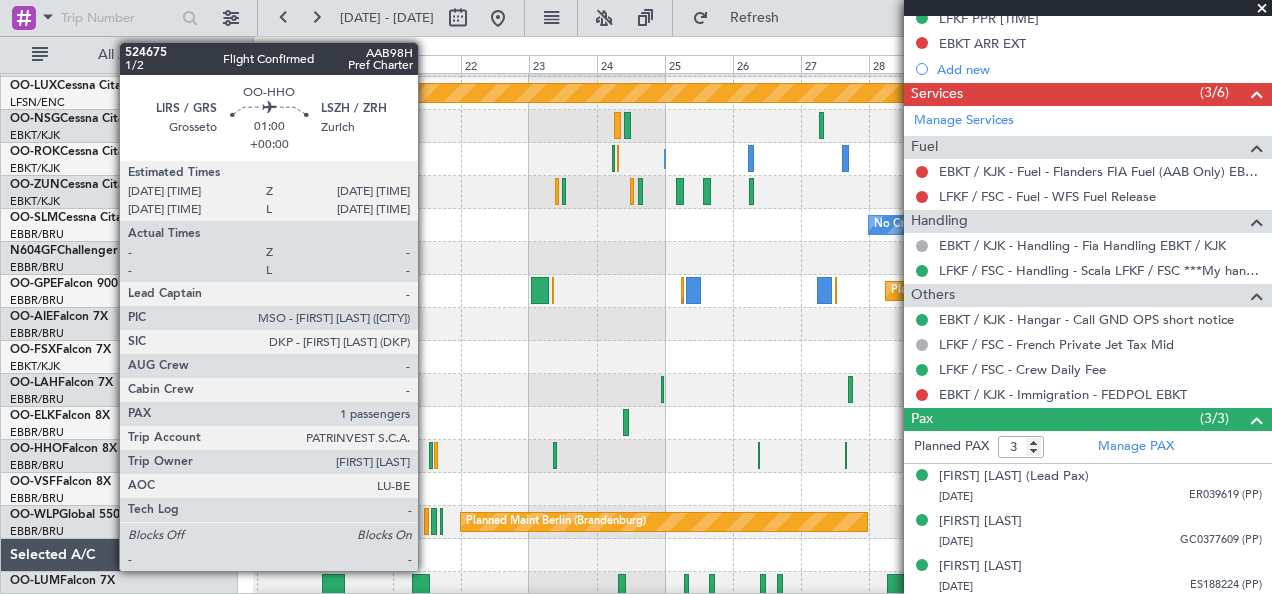 click 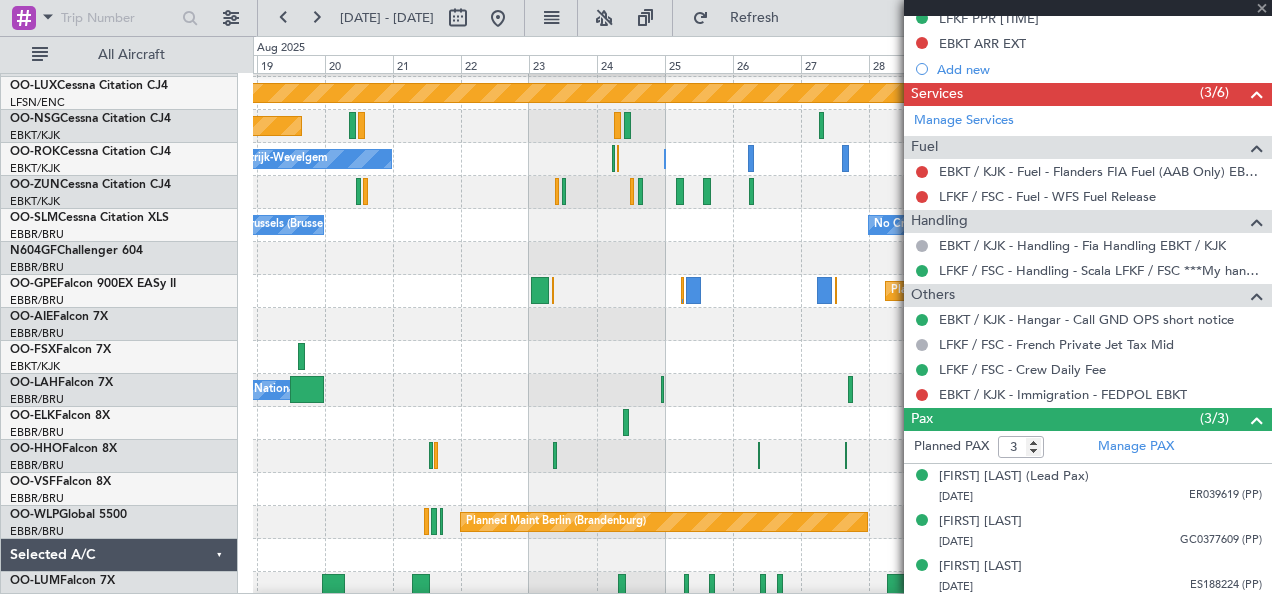 type on "1" 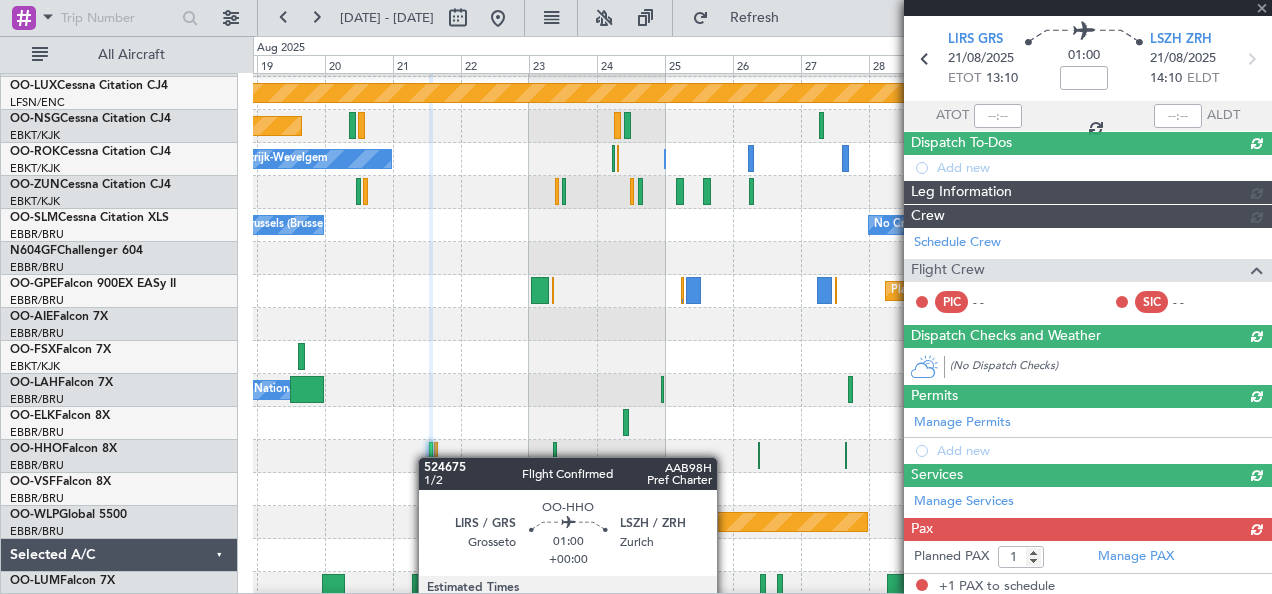scroll, scrollTop: 485, scrollLeft: 0, axis: vertical 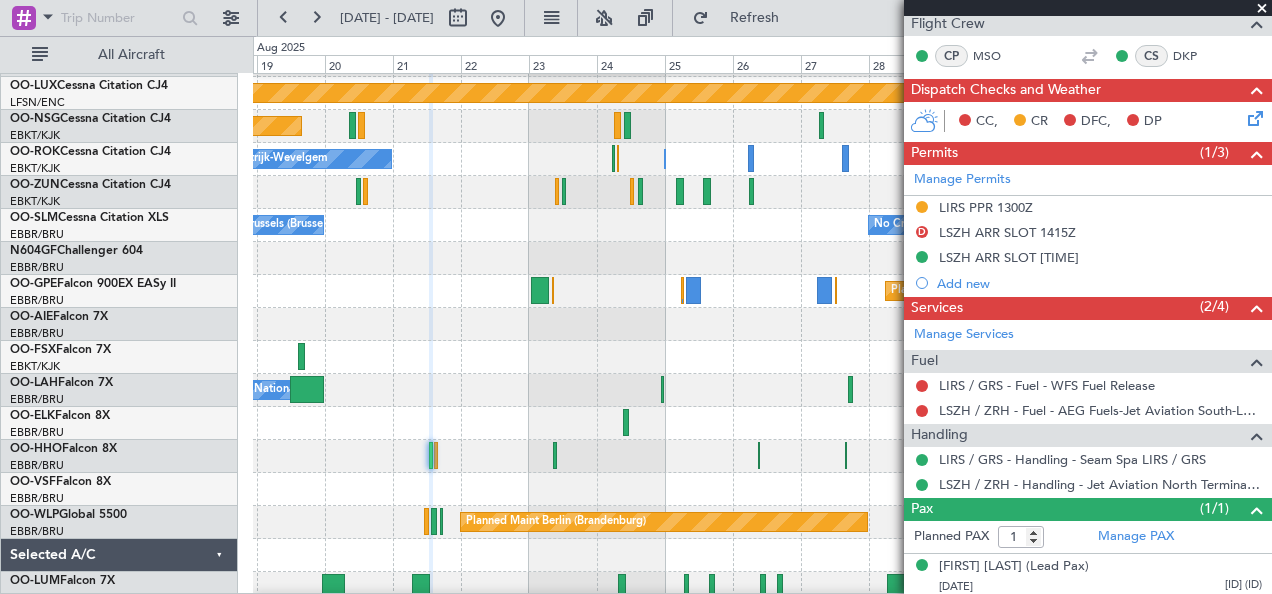 click 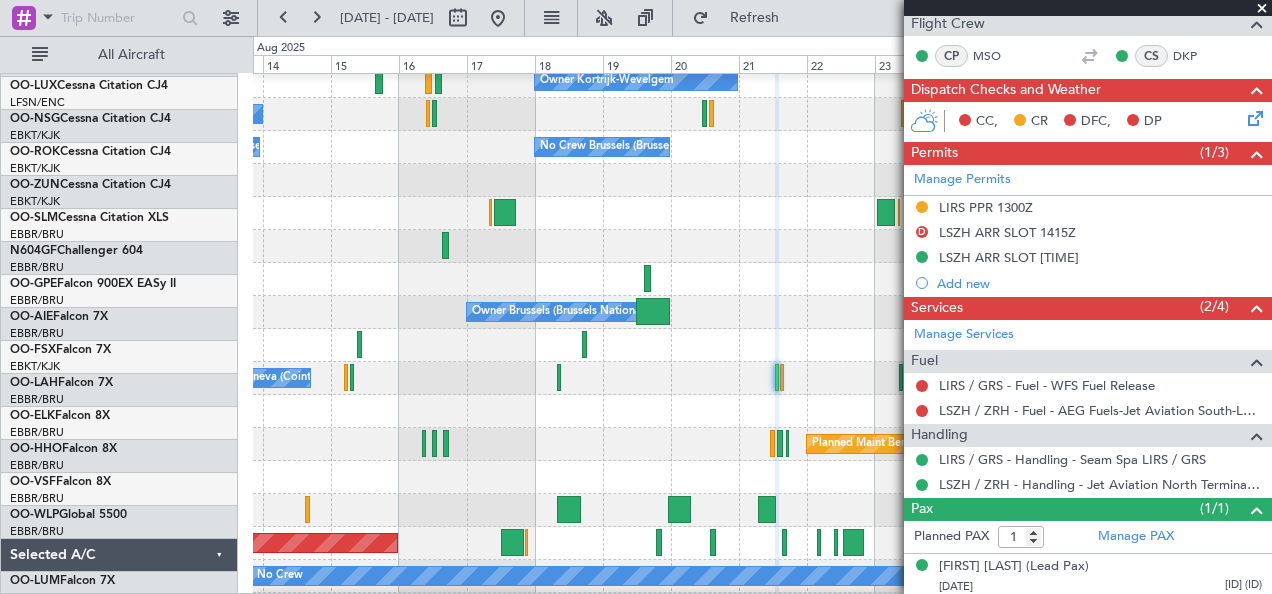 click on "Owner [CITY] ([CITY])
Planned Maint [CITY]-[CITY]" 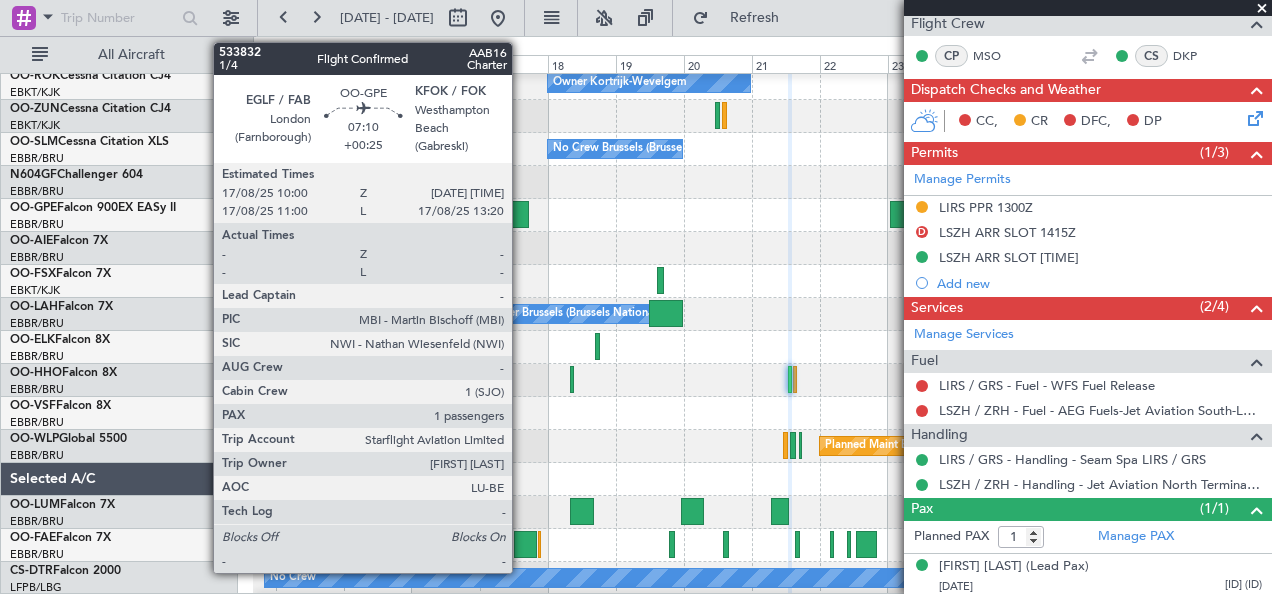 click 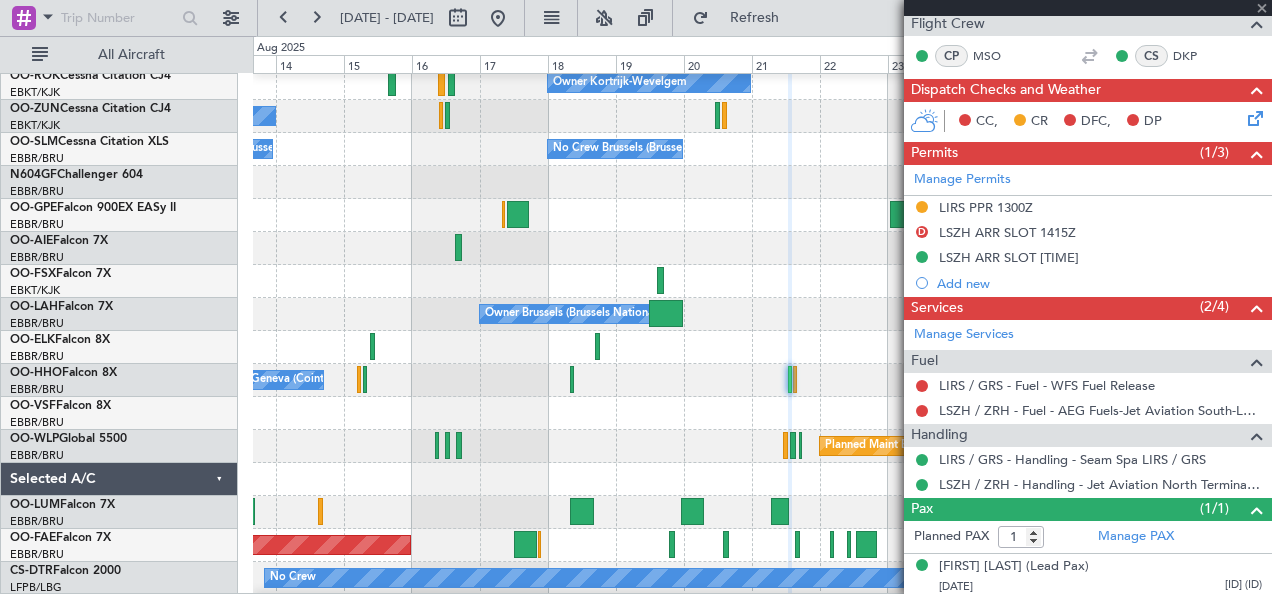 type on "+00:25" 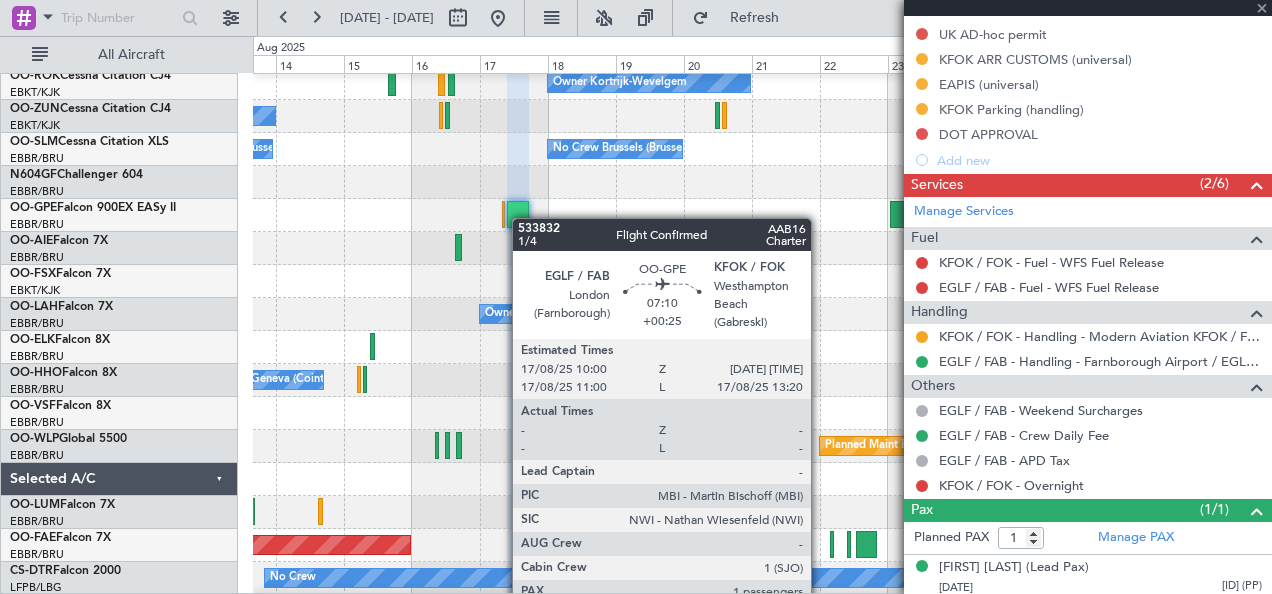 scroll, scrollTop: 624, scrollLeft: 0, axis: vertical 